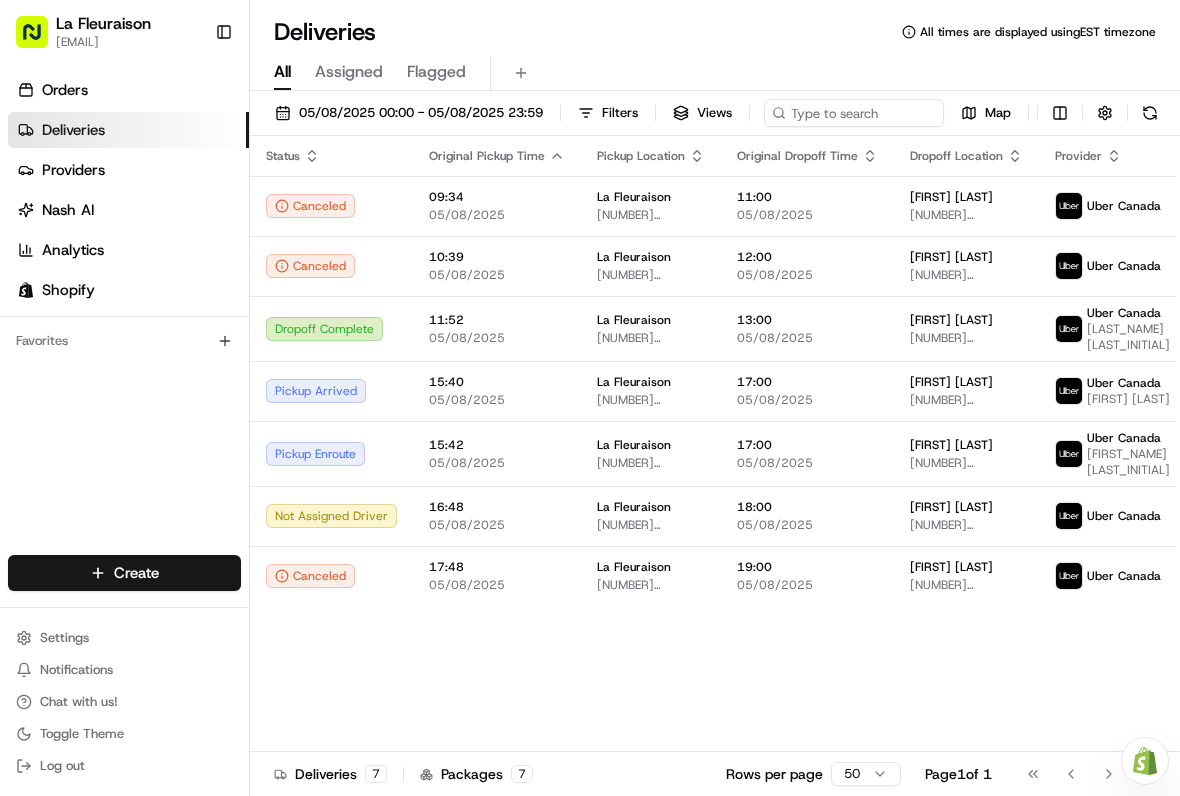 scroll, scrollTop: 0, scrollLeft: 0, axis: both 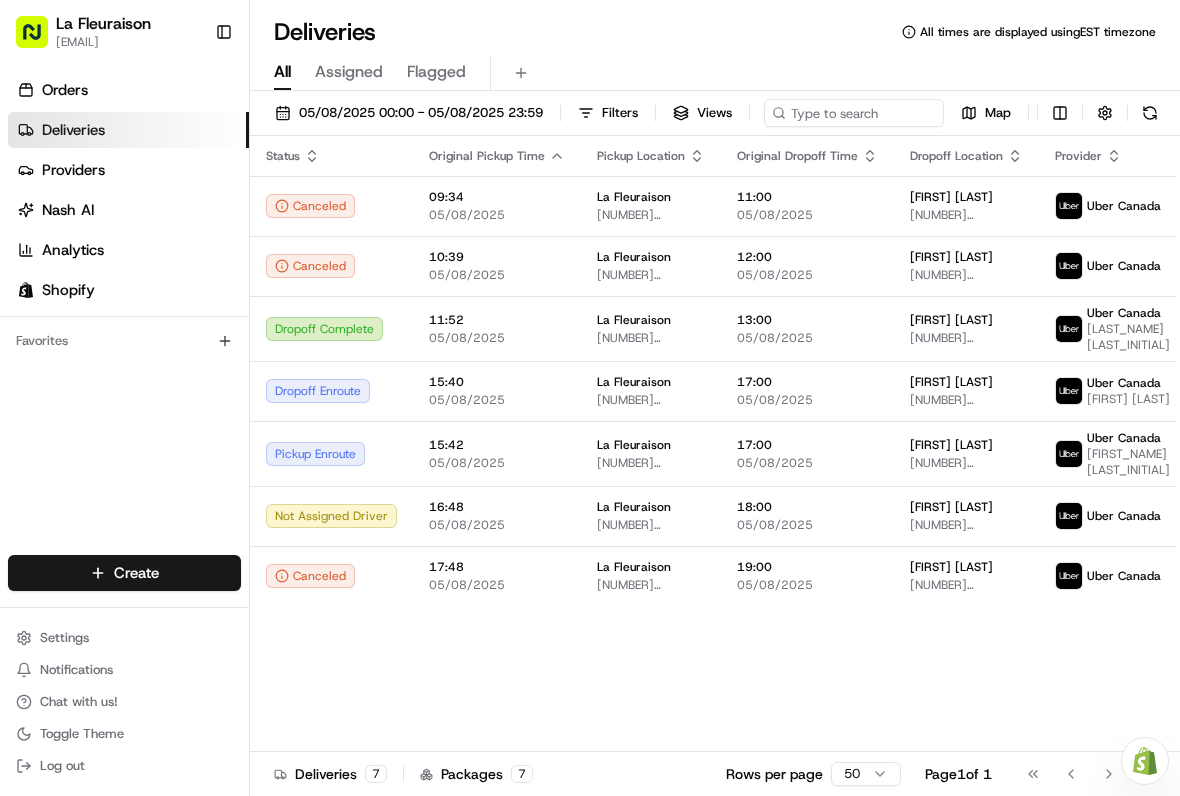 click on "17:00" at bounding box center (807, 445) 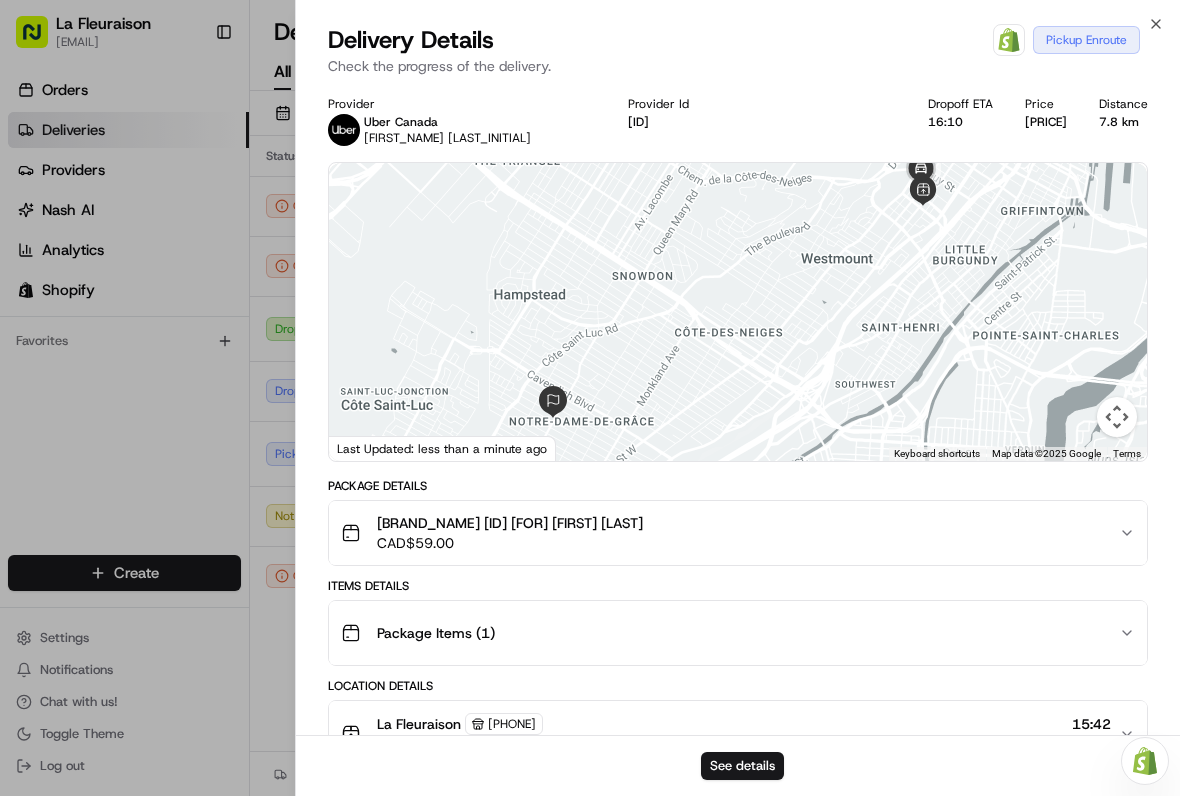 click at bounding box center (590, 398) 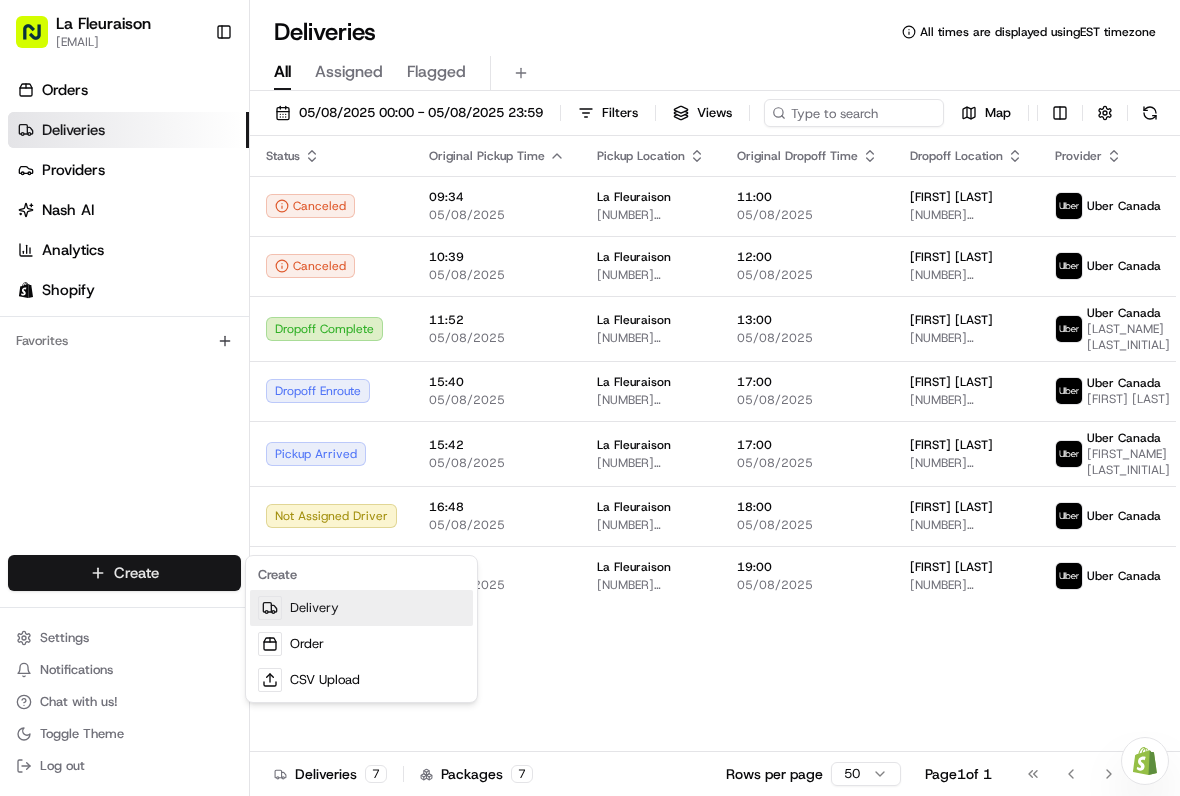 click on "Delivery" at bounding box center (361, 608) 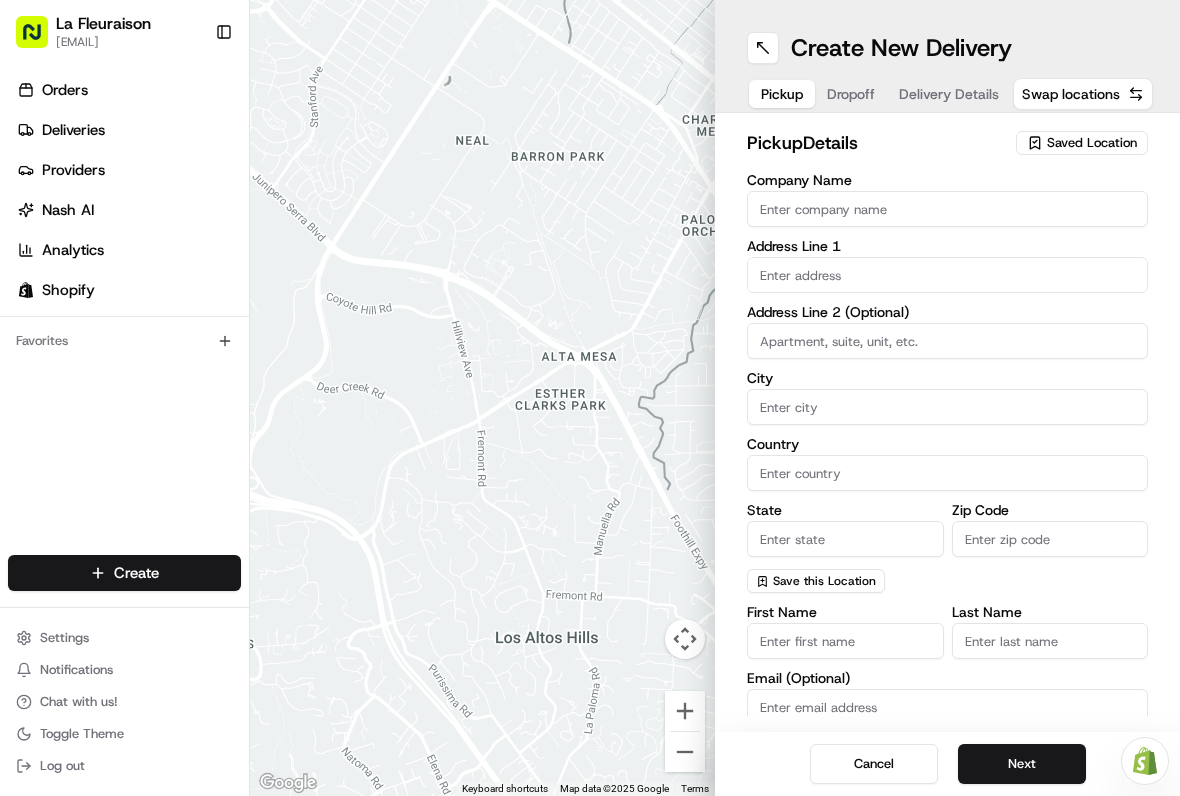 click on "Saved Location" at bounding box center (1082, 143) 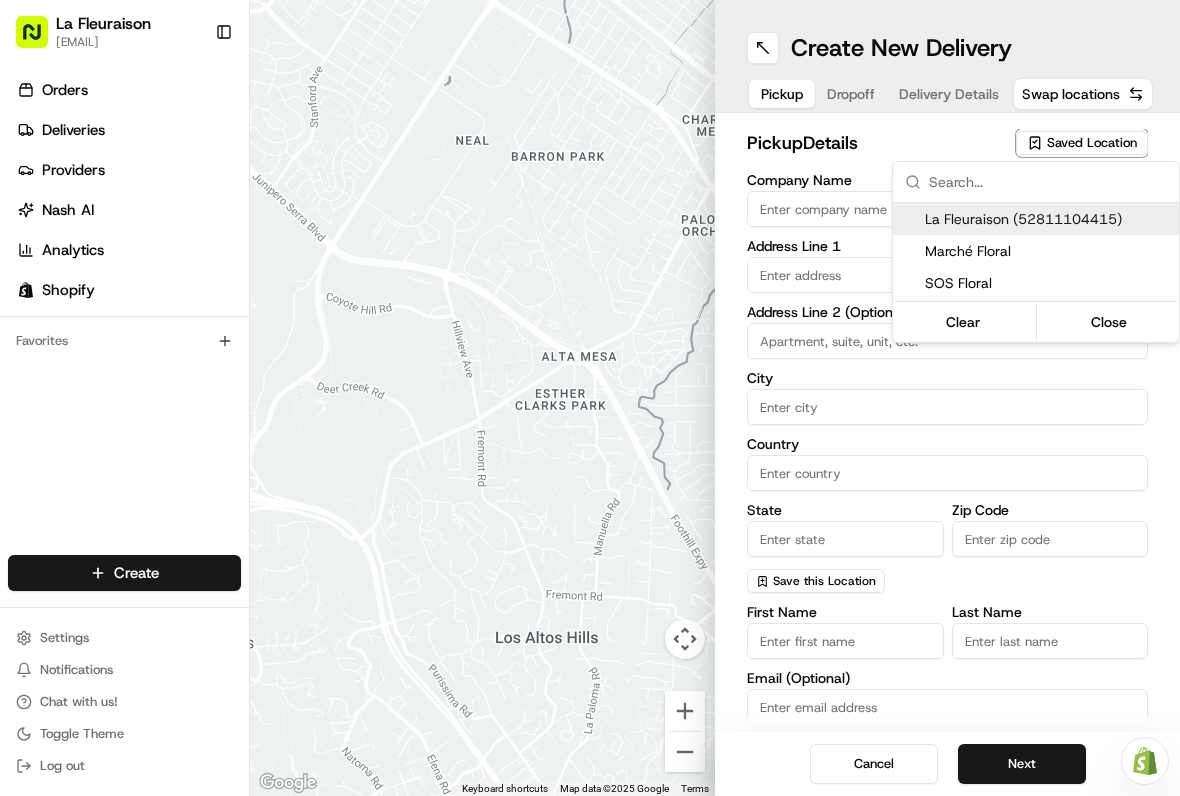 click on "Close" at bounding box center (1109, 322) 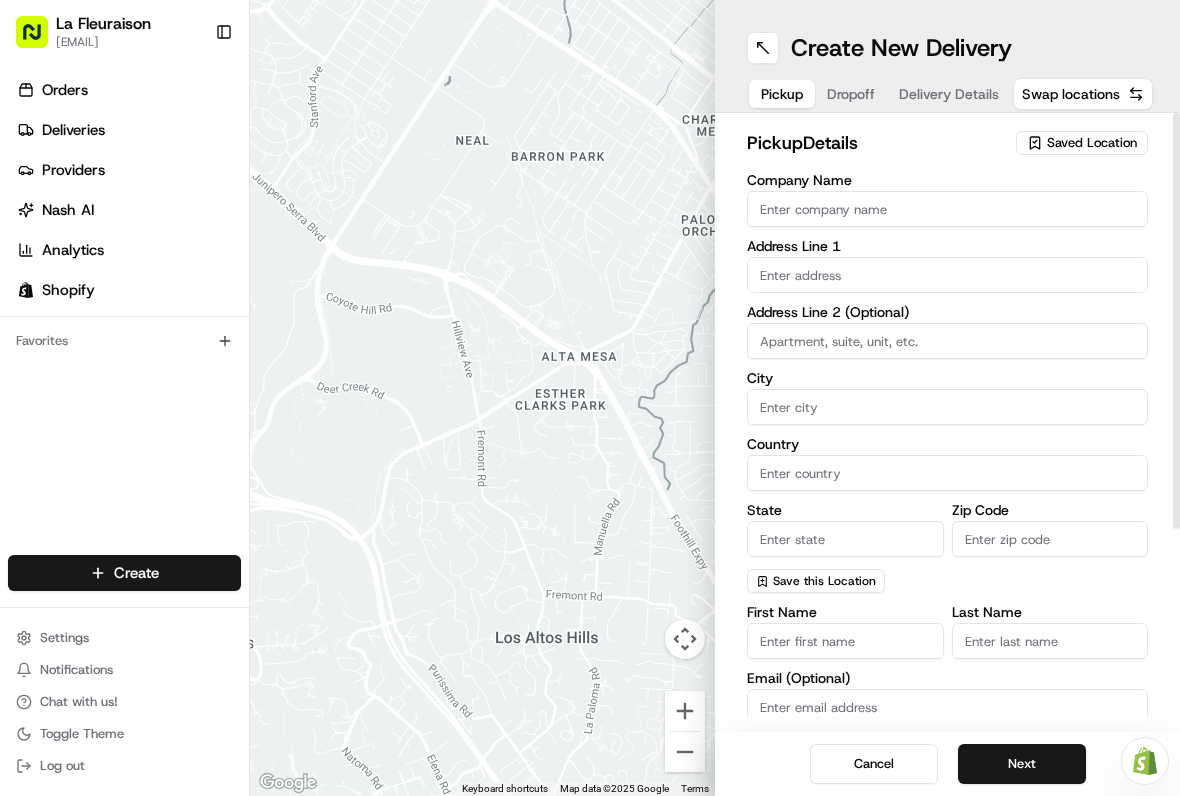 click on "Address Line 1" at bounding box center [947, 246] 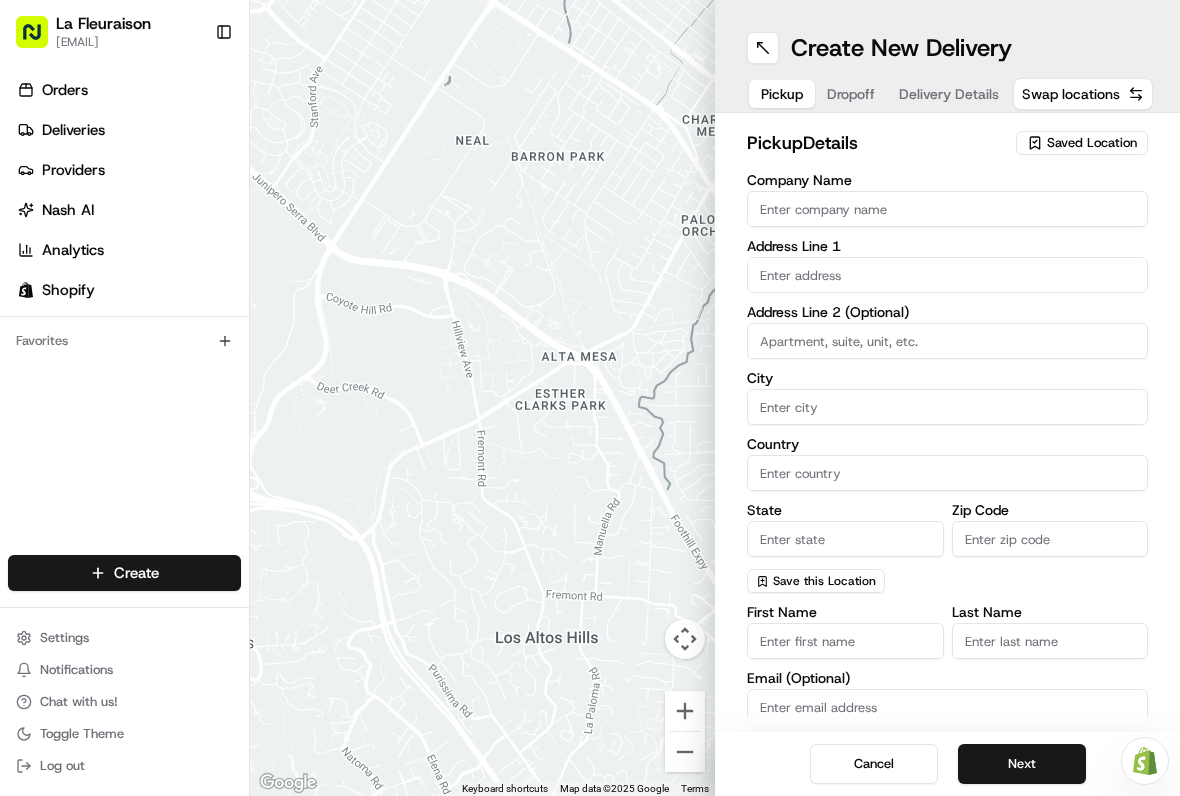 click at bounding box center (947, 275) 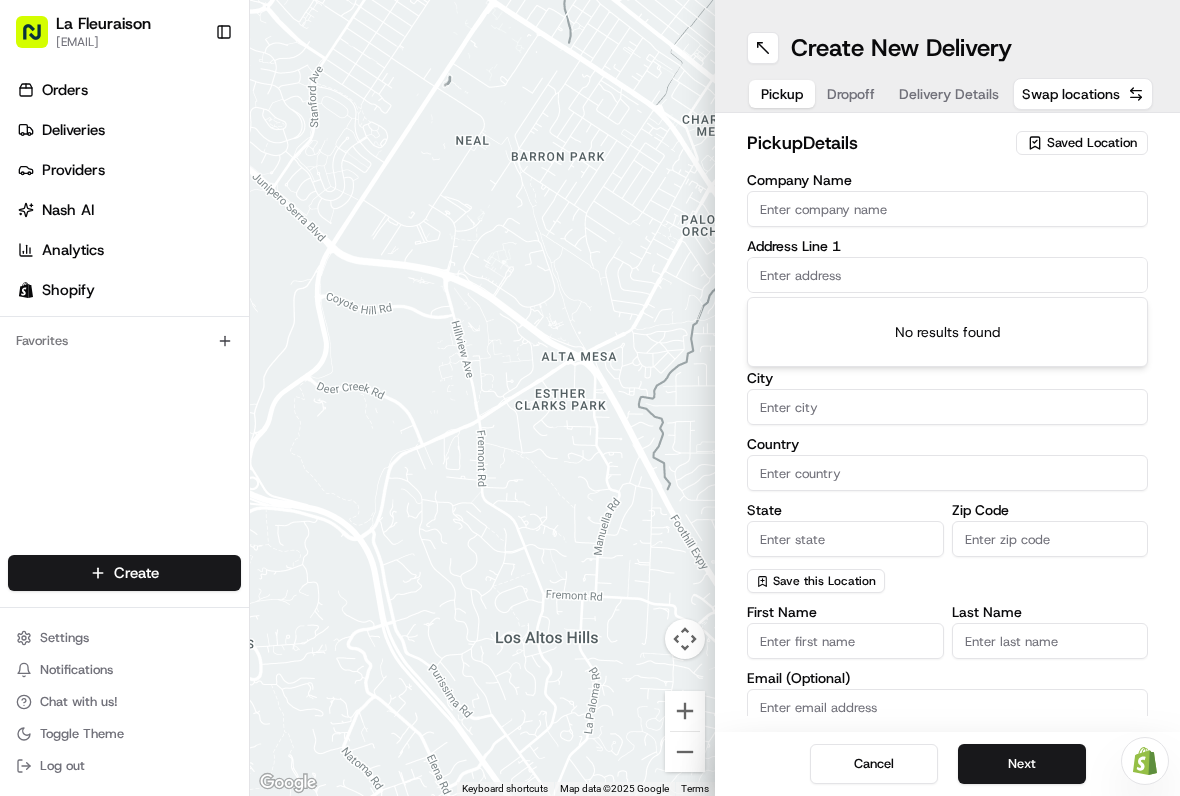 click on "Saved Location" at bounding box center [1092, 143] 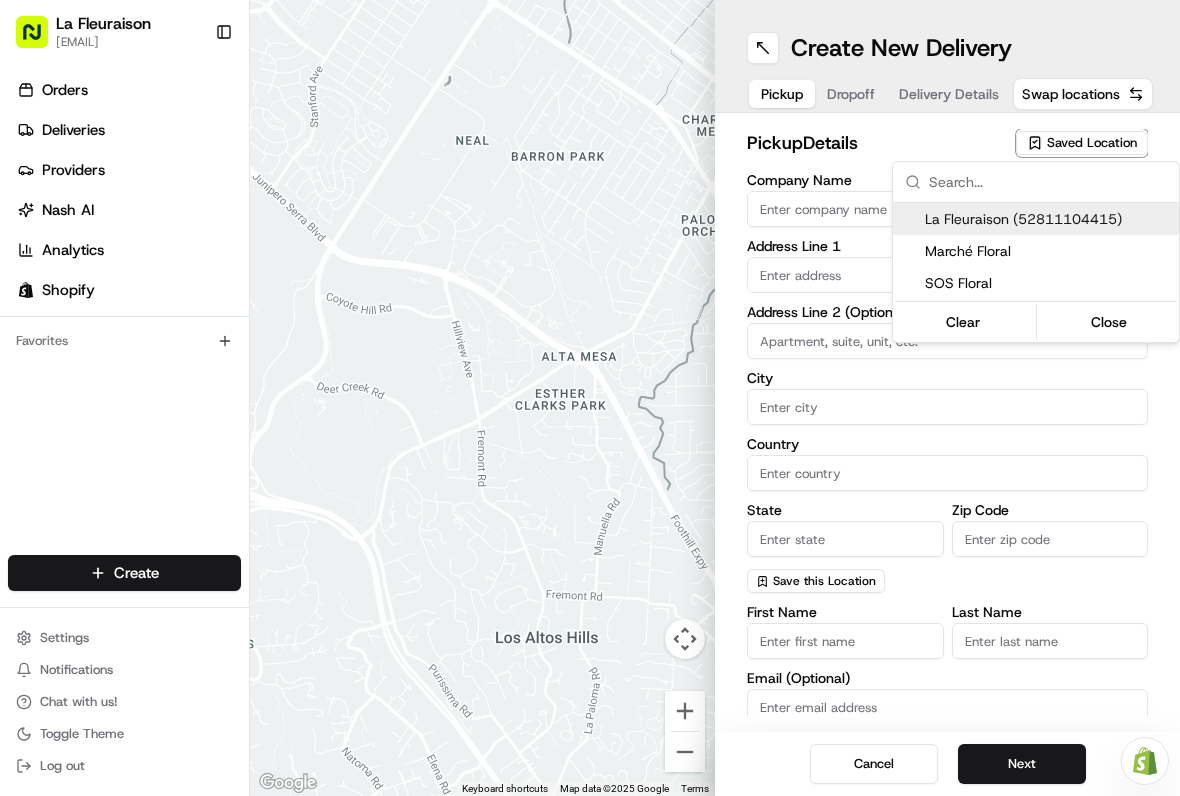 click on "La Fleuraison (52811104415)" at bounding box center (1048, 219) 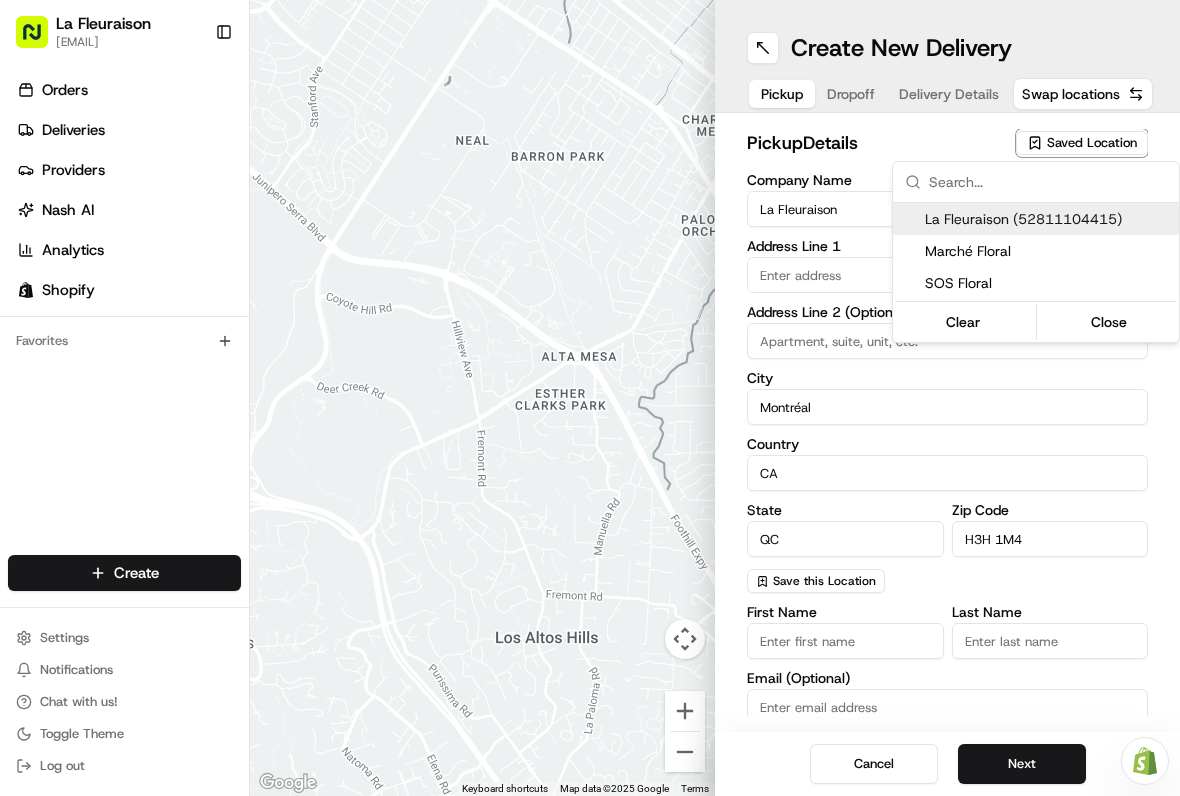 type on "[NUMBER] [STREET]" 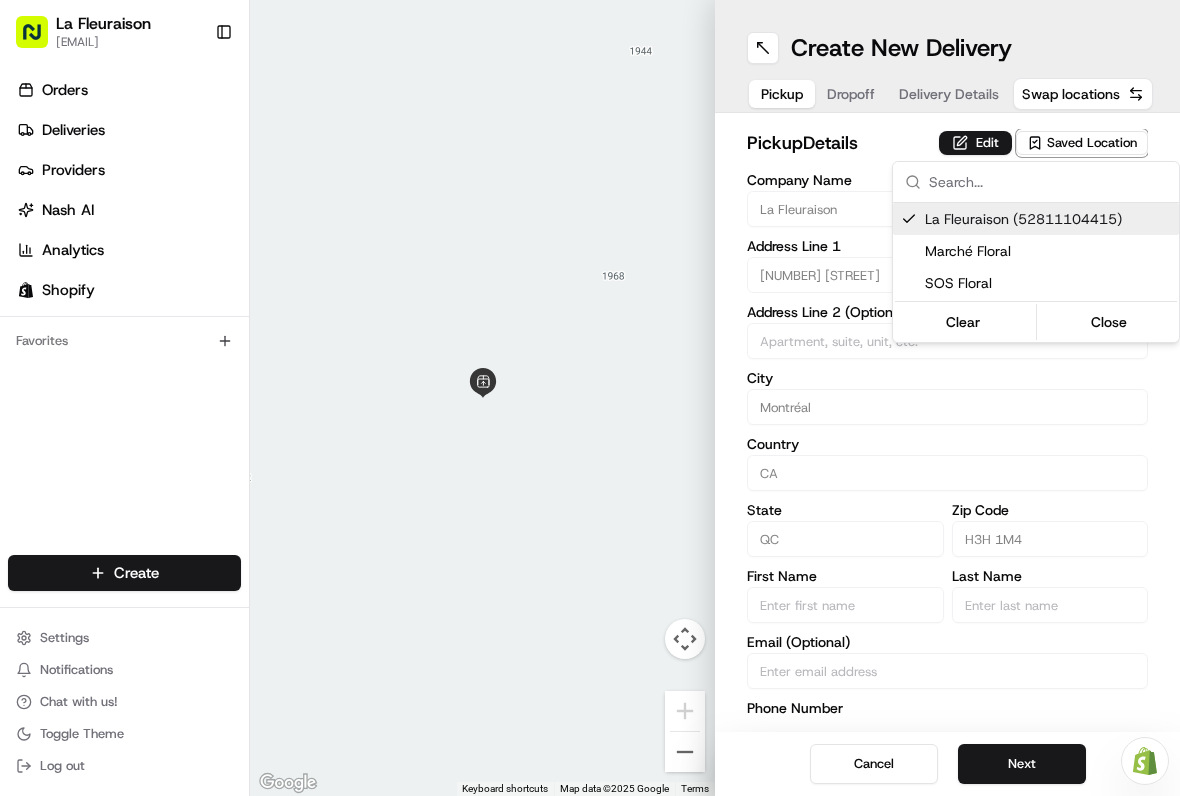 click on "Close" at bounding box center [1109, 322] 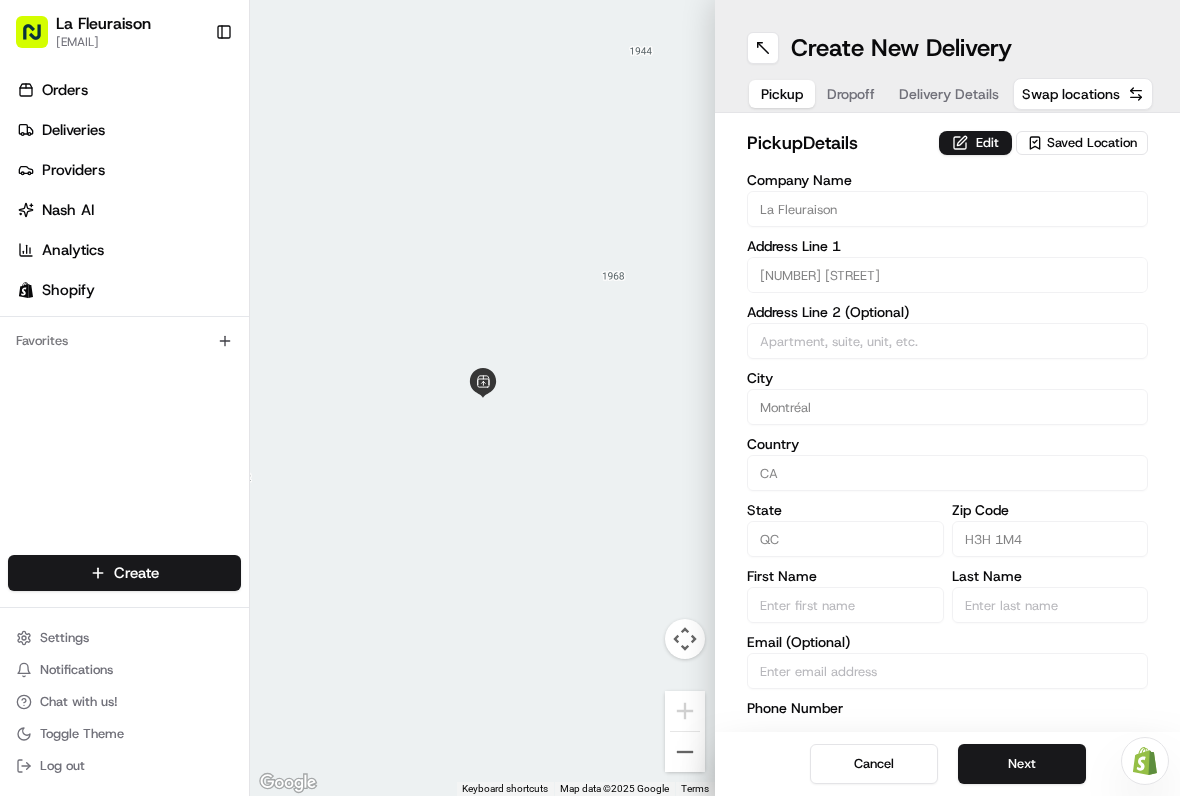 click on "Next" at bounding box center [1022, 764] 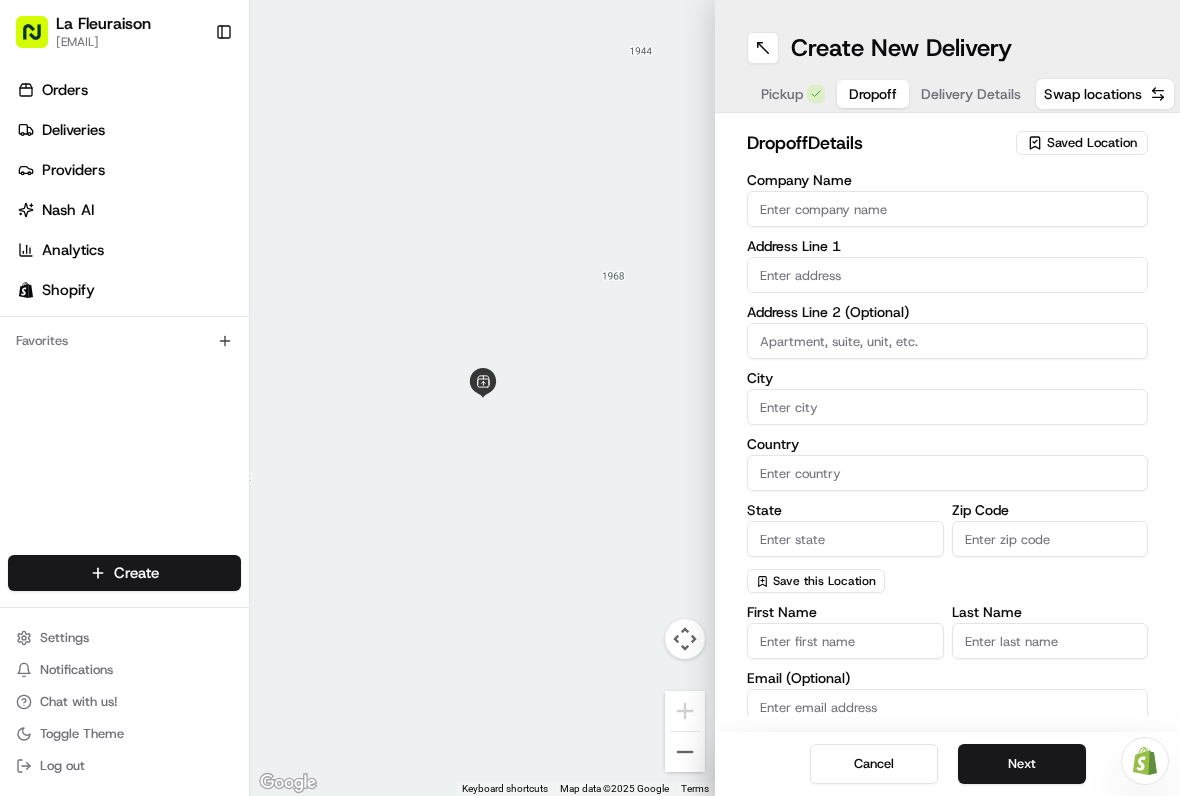 click on "Next" at bounding box center (1022, 764) 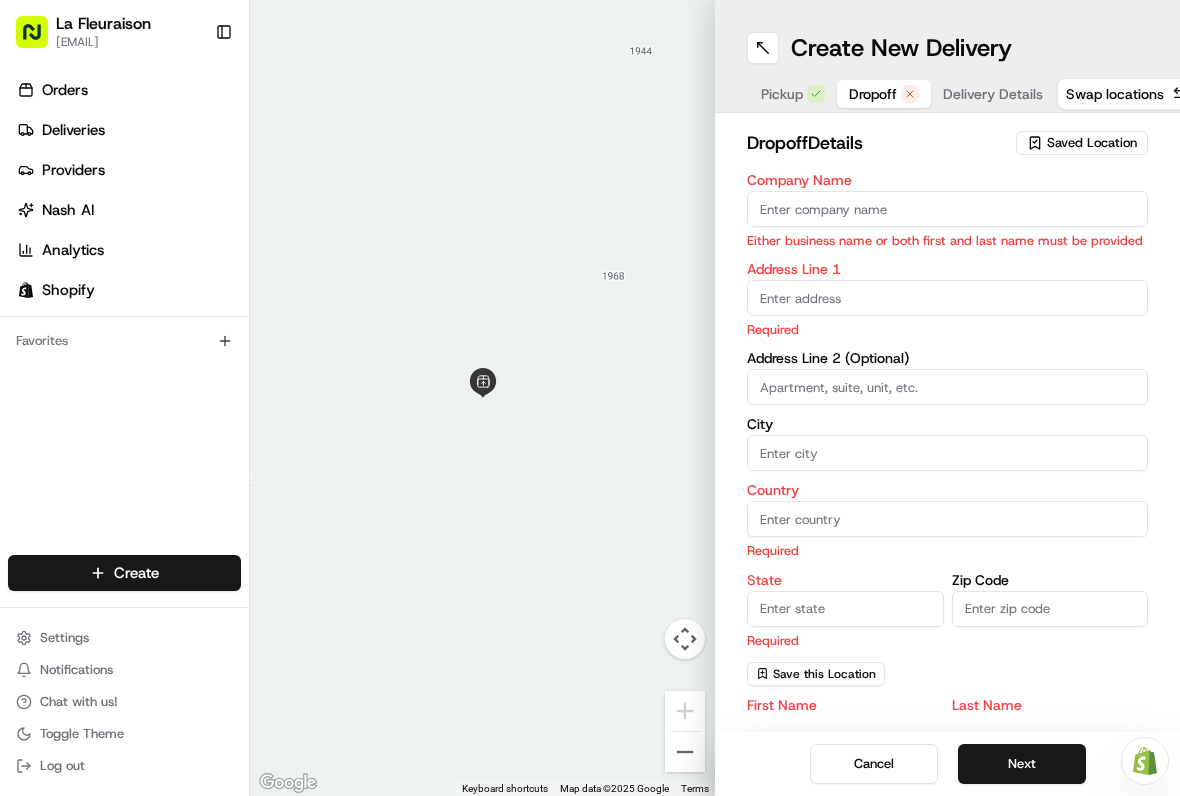 click at bounding box center (947, 298) 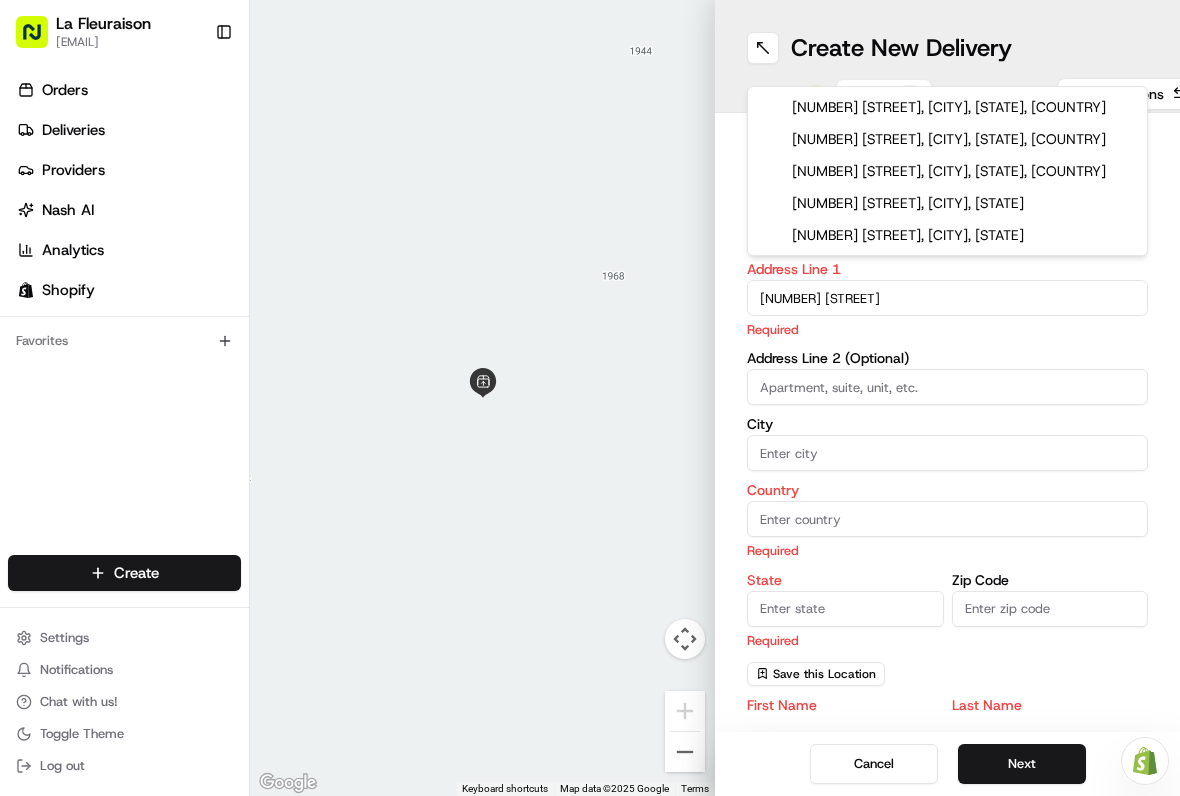click on "[NUMBER] [STREET], [CITY], [STATE], [COUNTRY]" at bounding box center [947, 139] 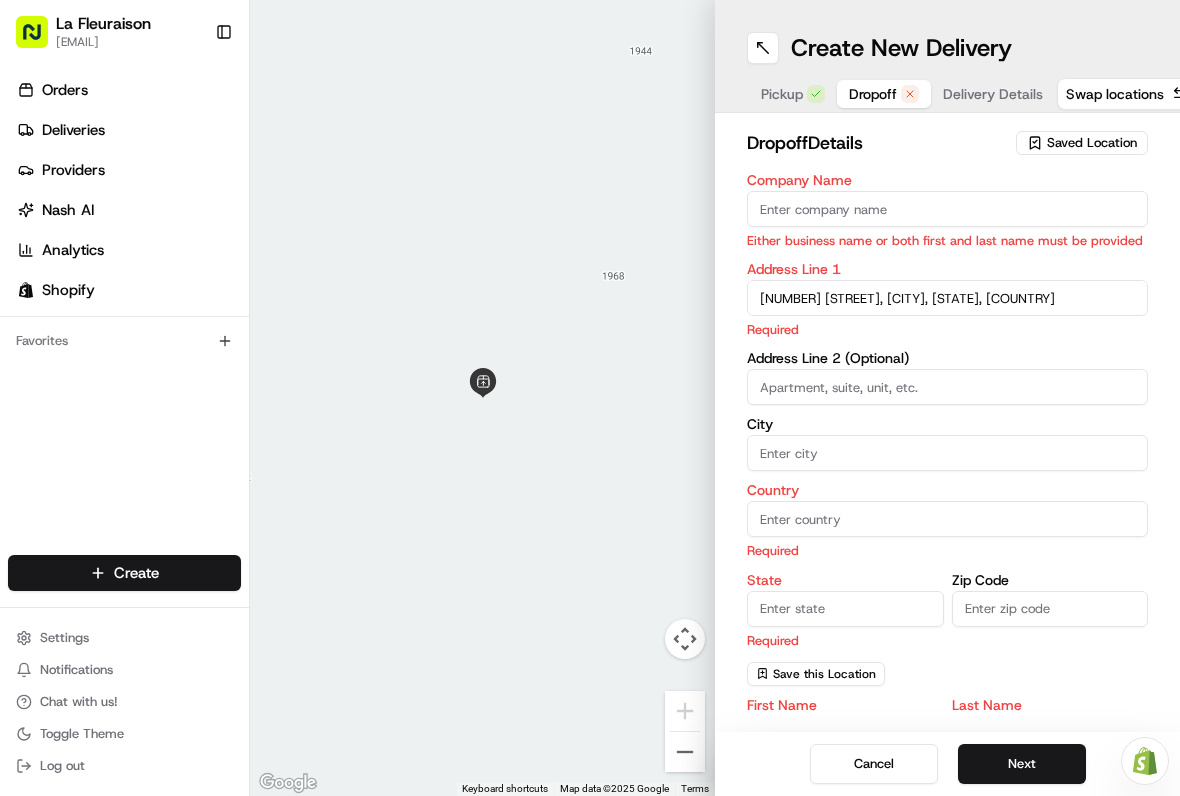 type on "[NUMBER] [STREET], [CITY], [STATE], [COUNTRY]" 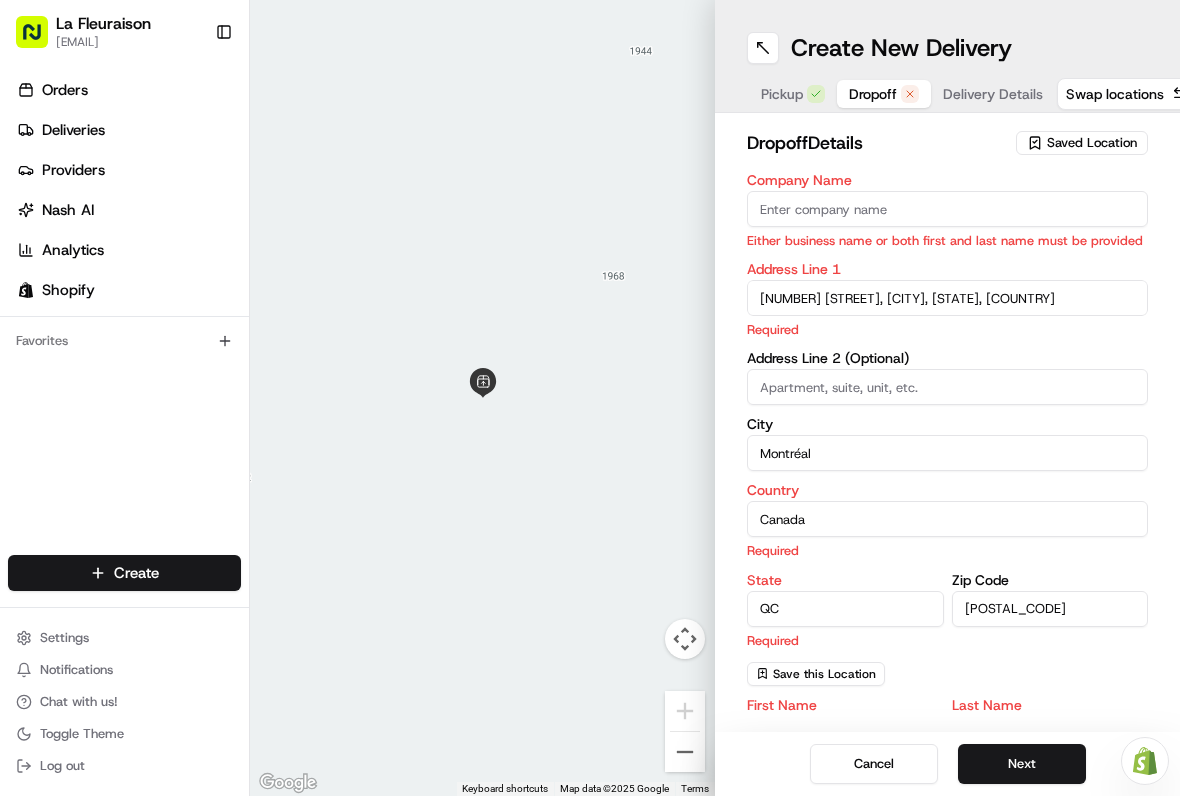 type on "[NUMBER] [STREET]" 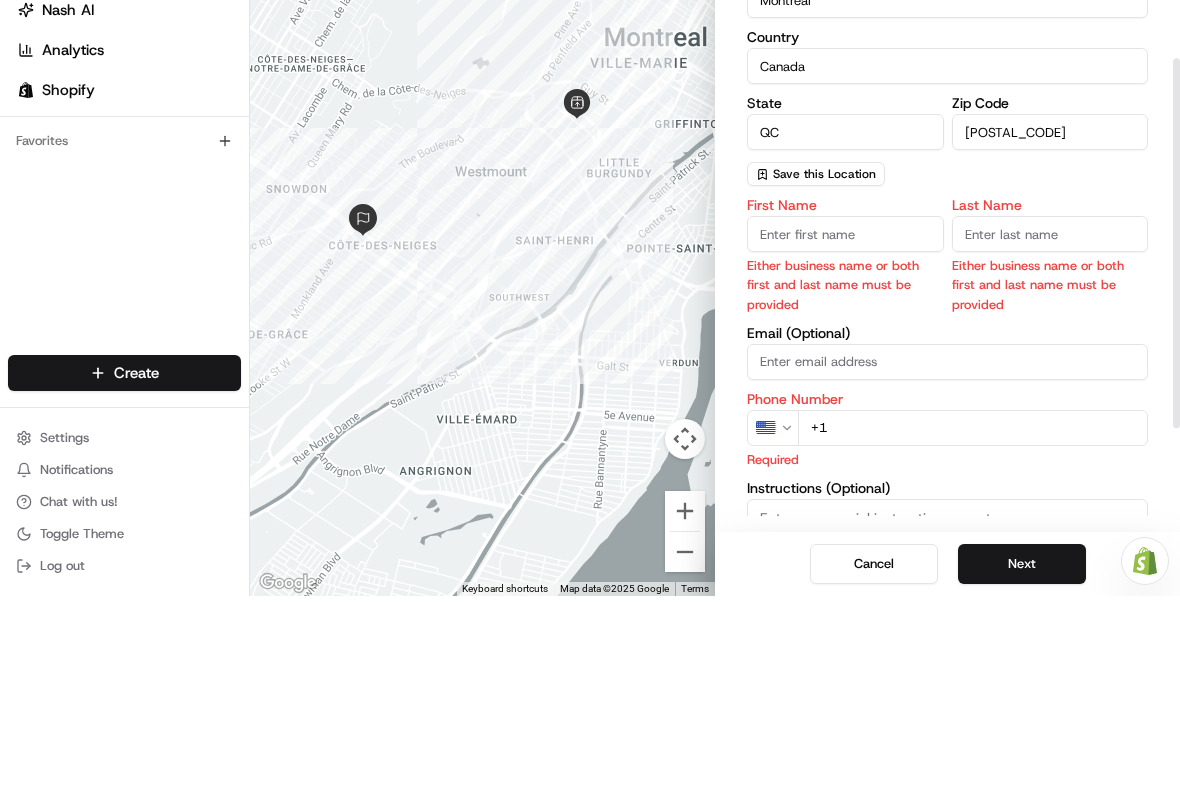 scroll, scrollTop: 229, scrollLeft: 0, axis: vertical 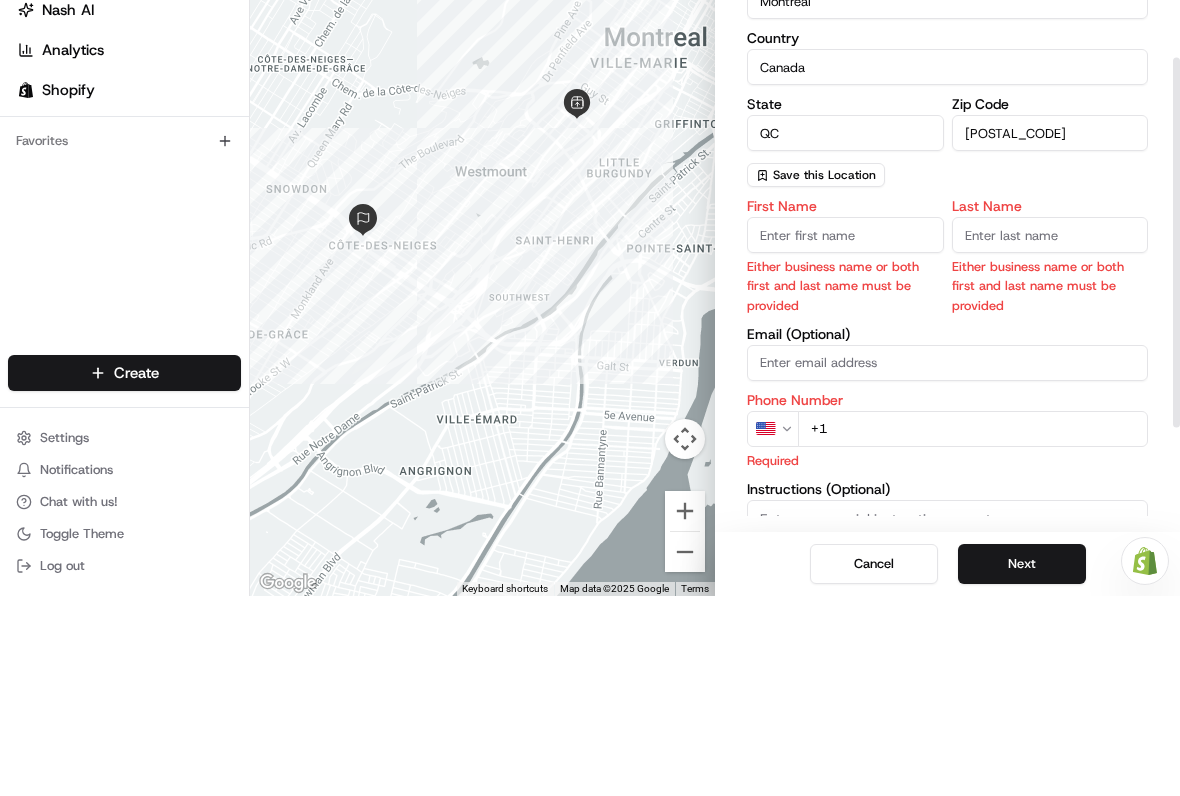 type on "17" 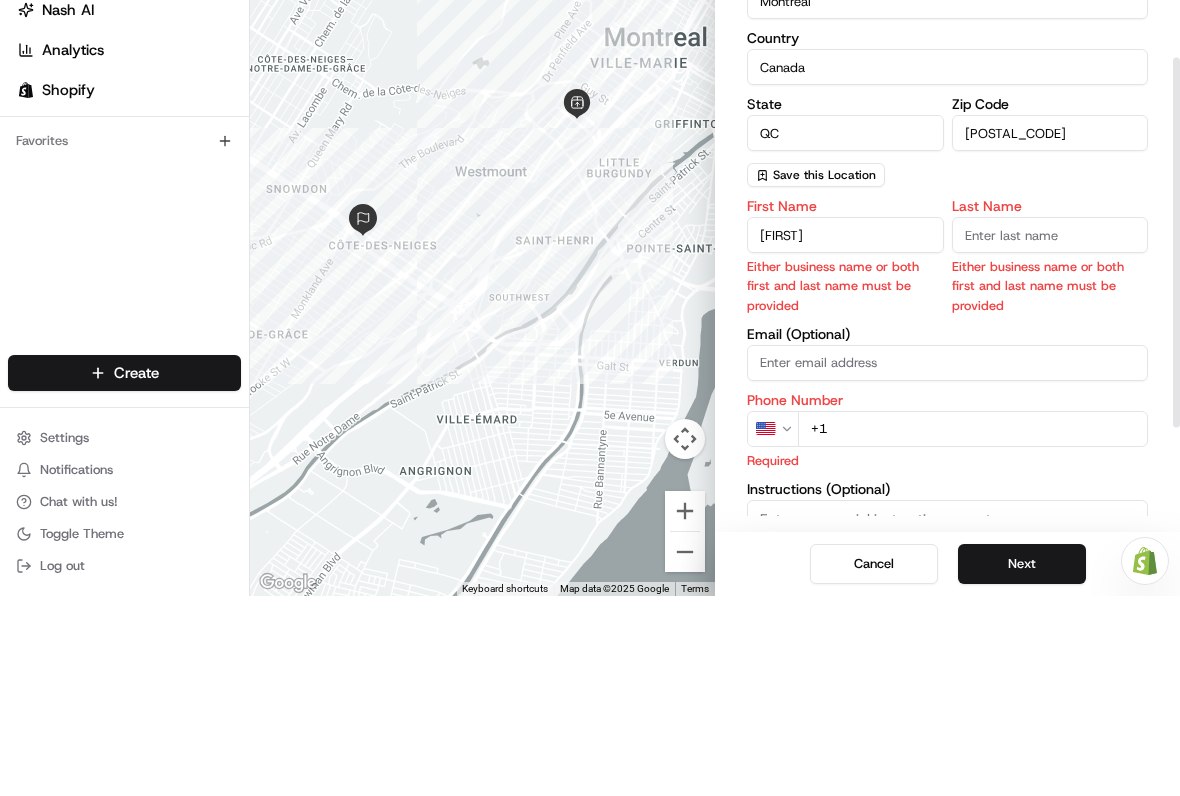 type on "[FIRST]" 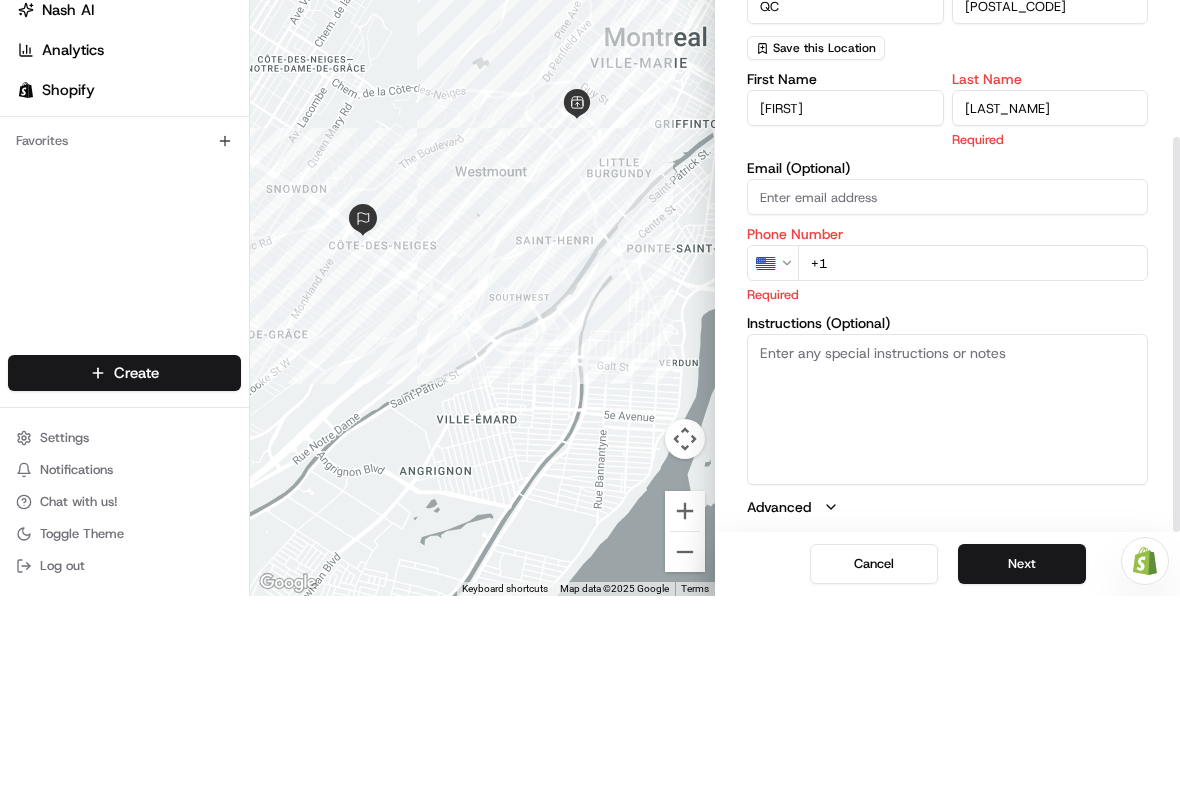 type on "[LAST_NAME]" 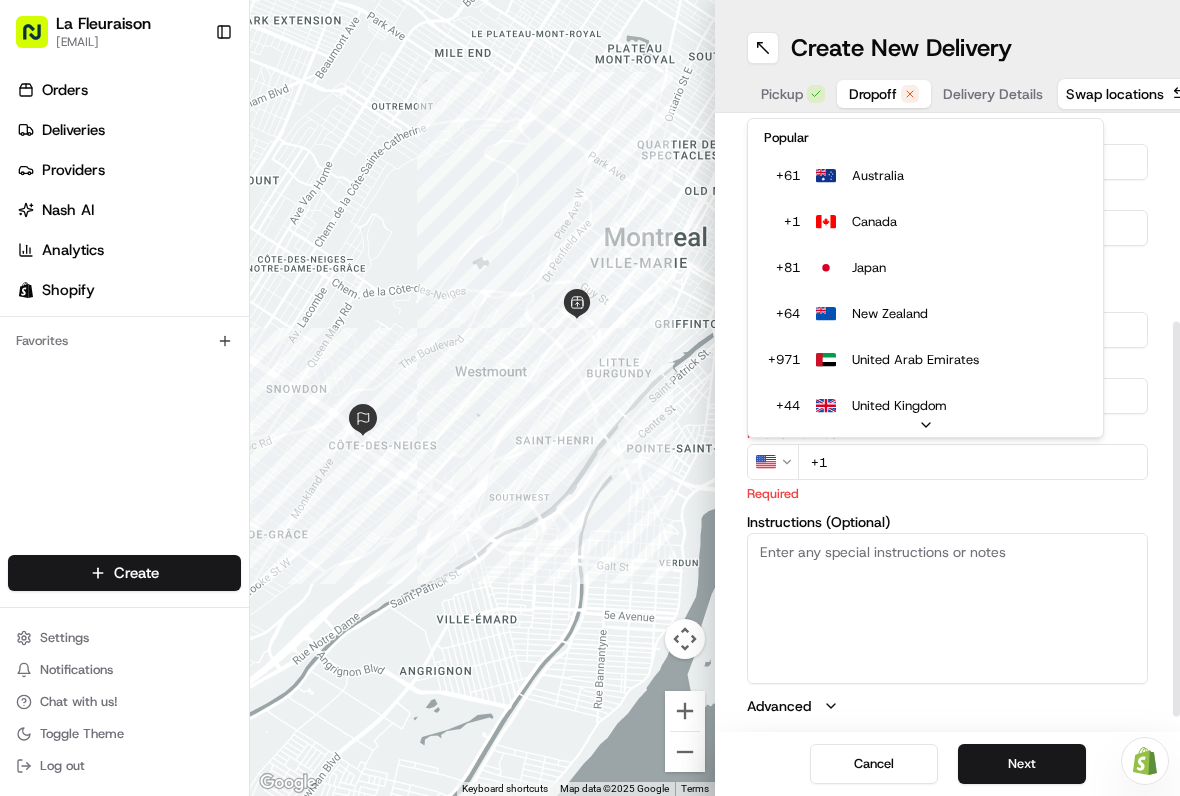 scroll, scrollTop: 310, scrollLeft: 0, axis: vertical 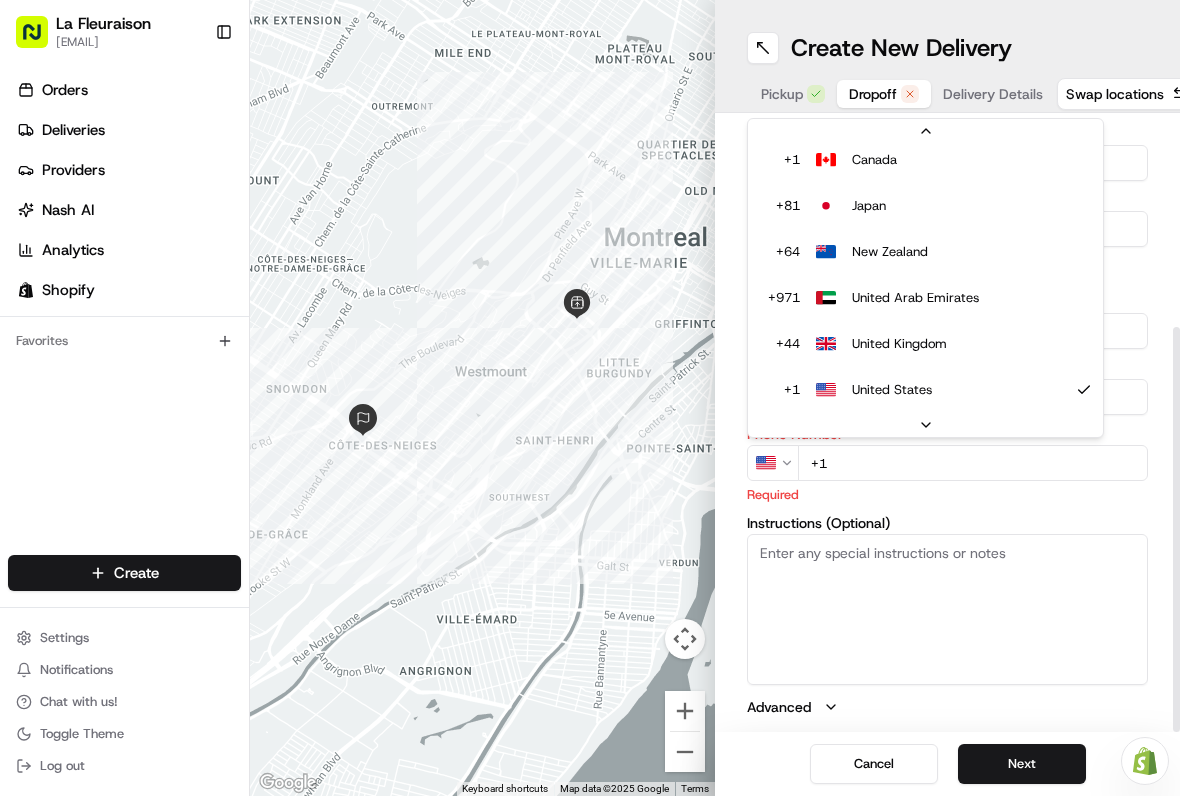 click on "Canada" at bounding box center [947, 163] 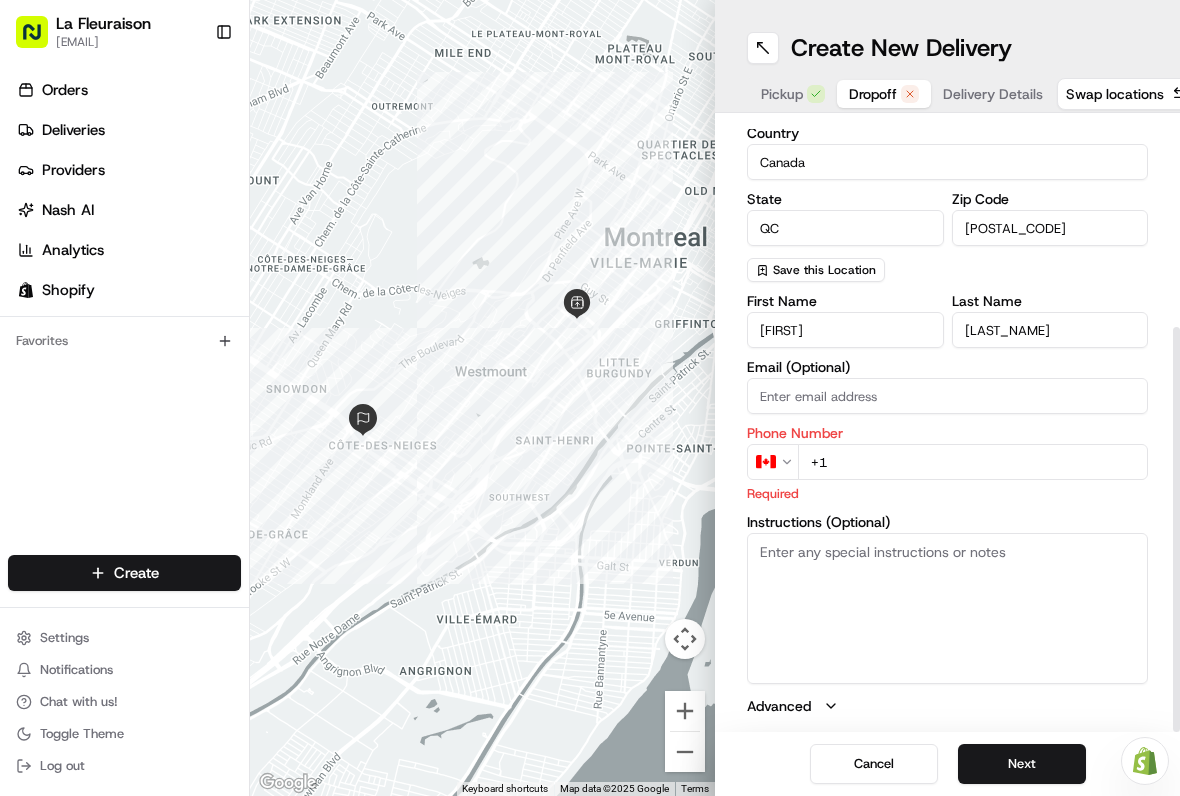 scroll, scrollTop: 310, scrollLeft: 0, axis: vertical 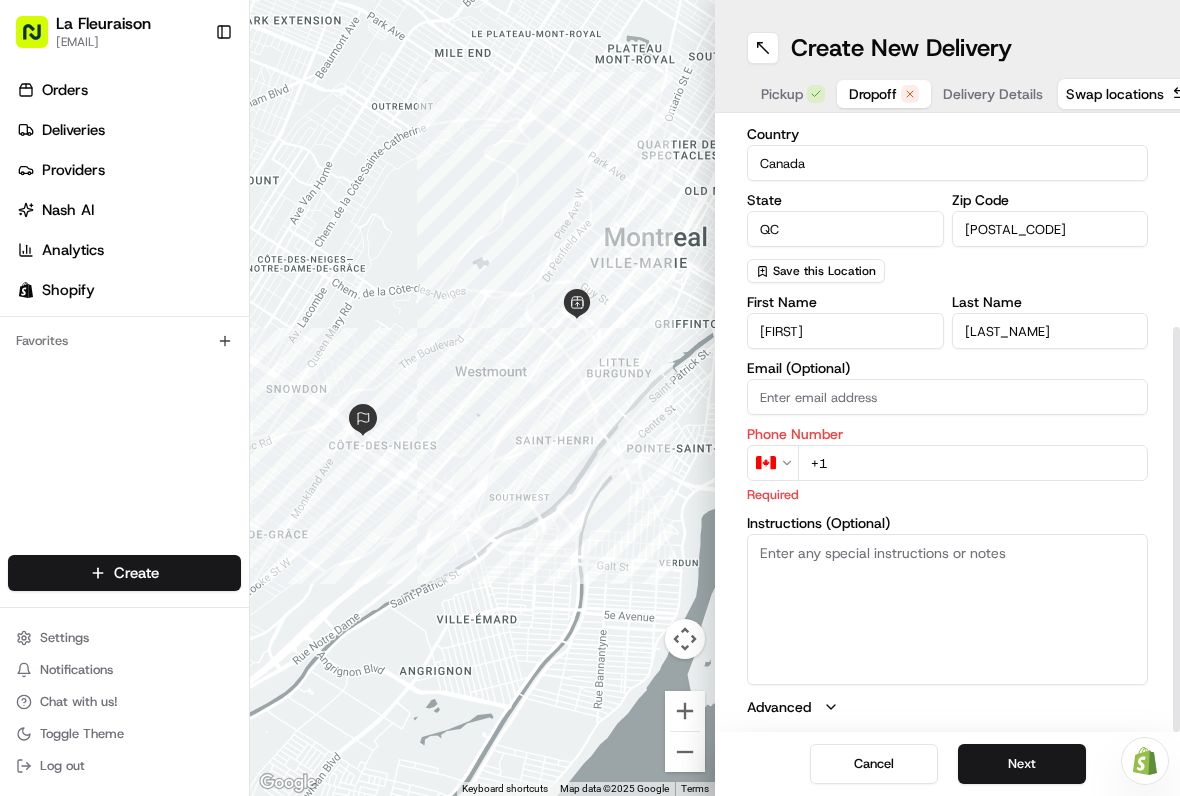 click on "+1" at bounding box center [973, 463] 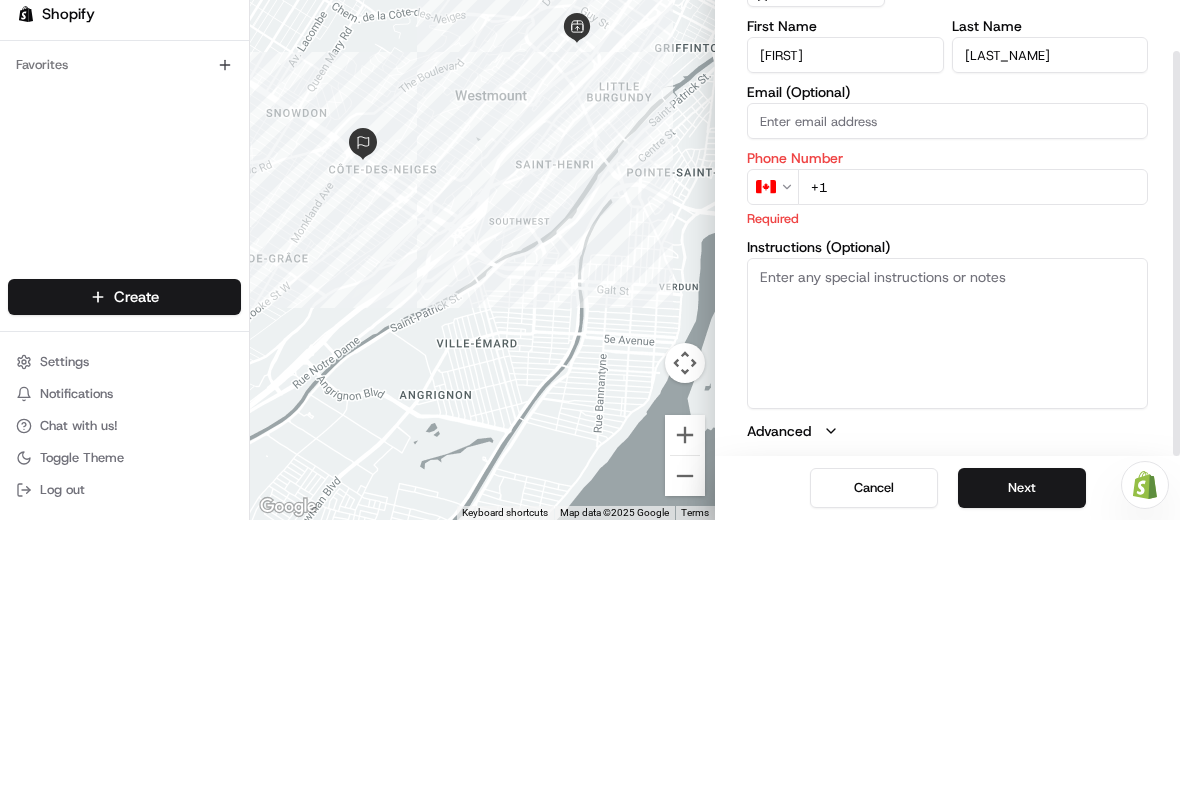click on "+1" at bounding box center (973, 463) 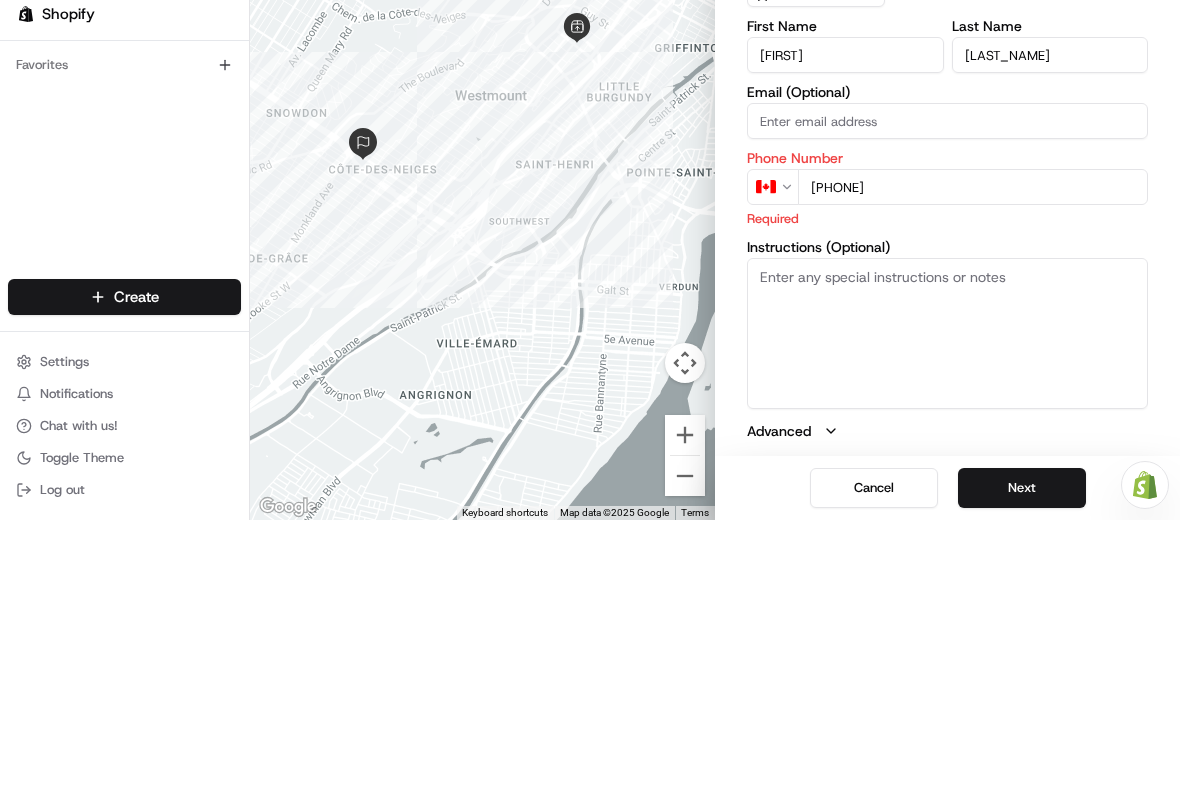 type on "[PHONE]" 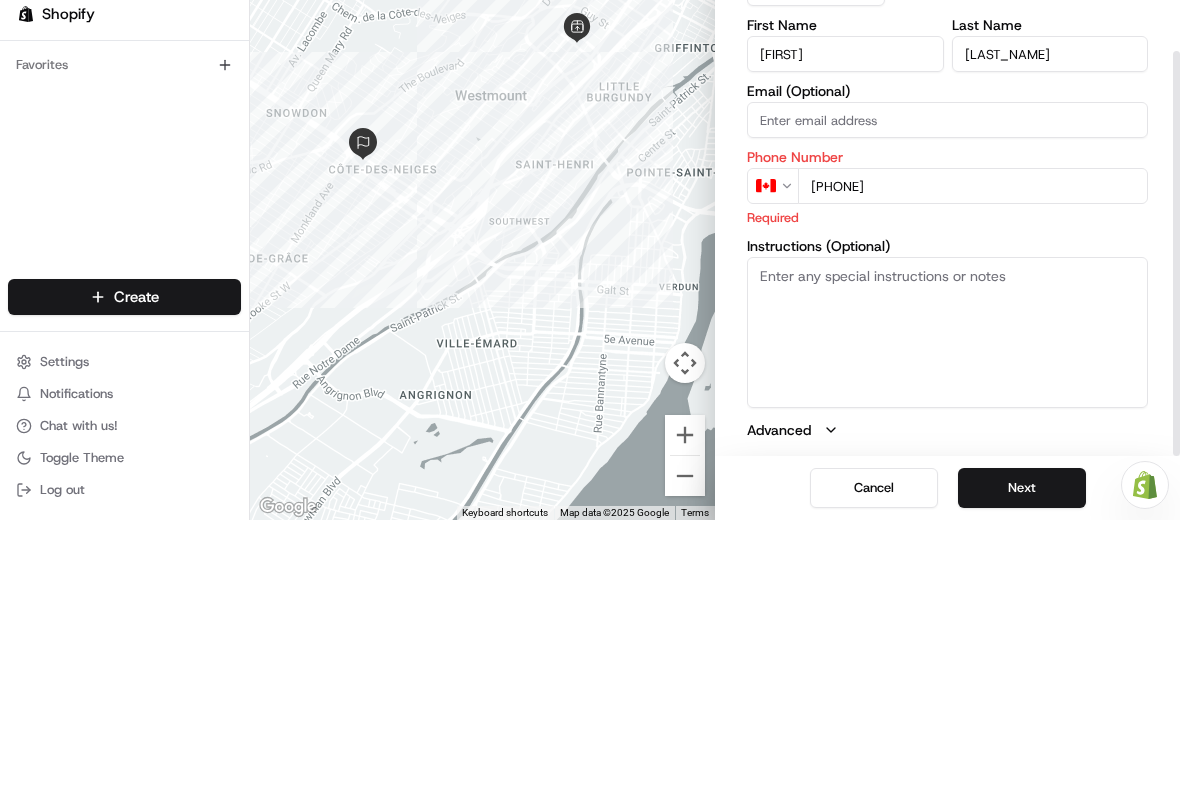 scroll, scrollTop: 310, scrollLeft: 0, axis: vertical 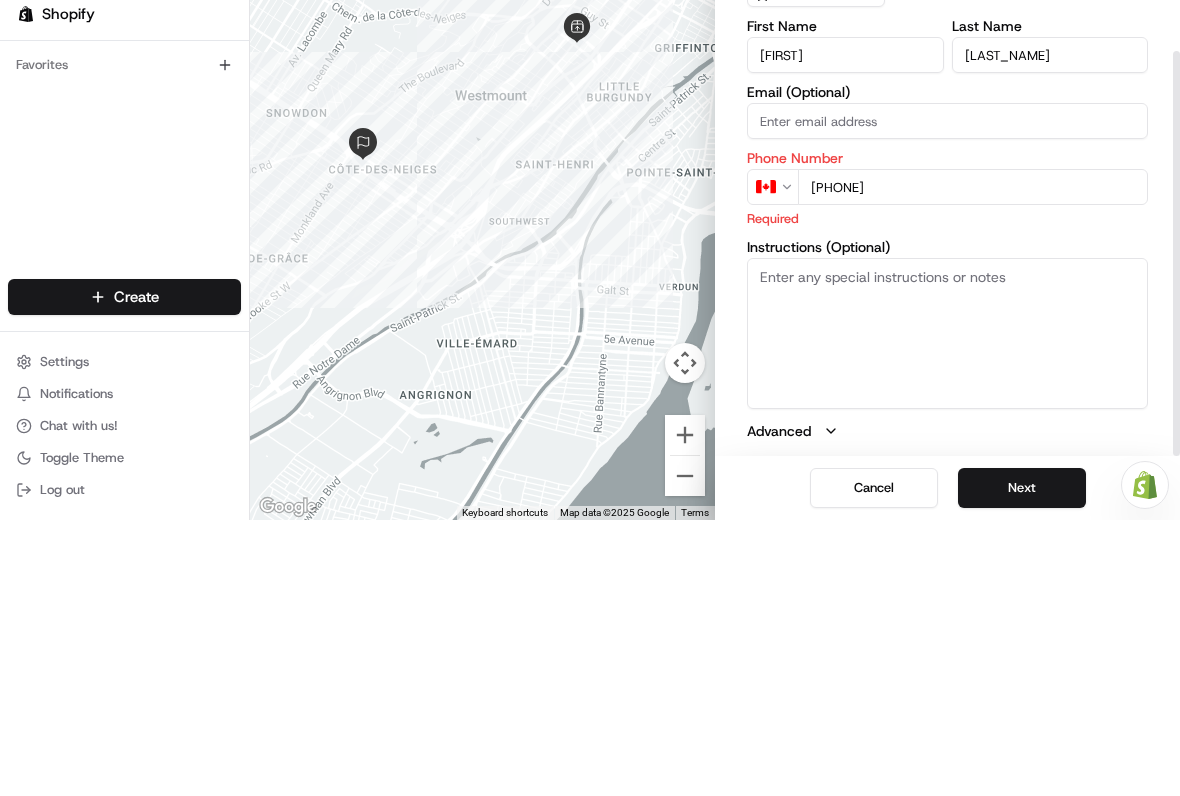 click on "Next" at bounding box center [1022, 764] 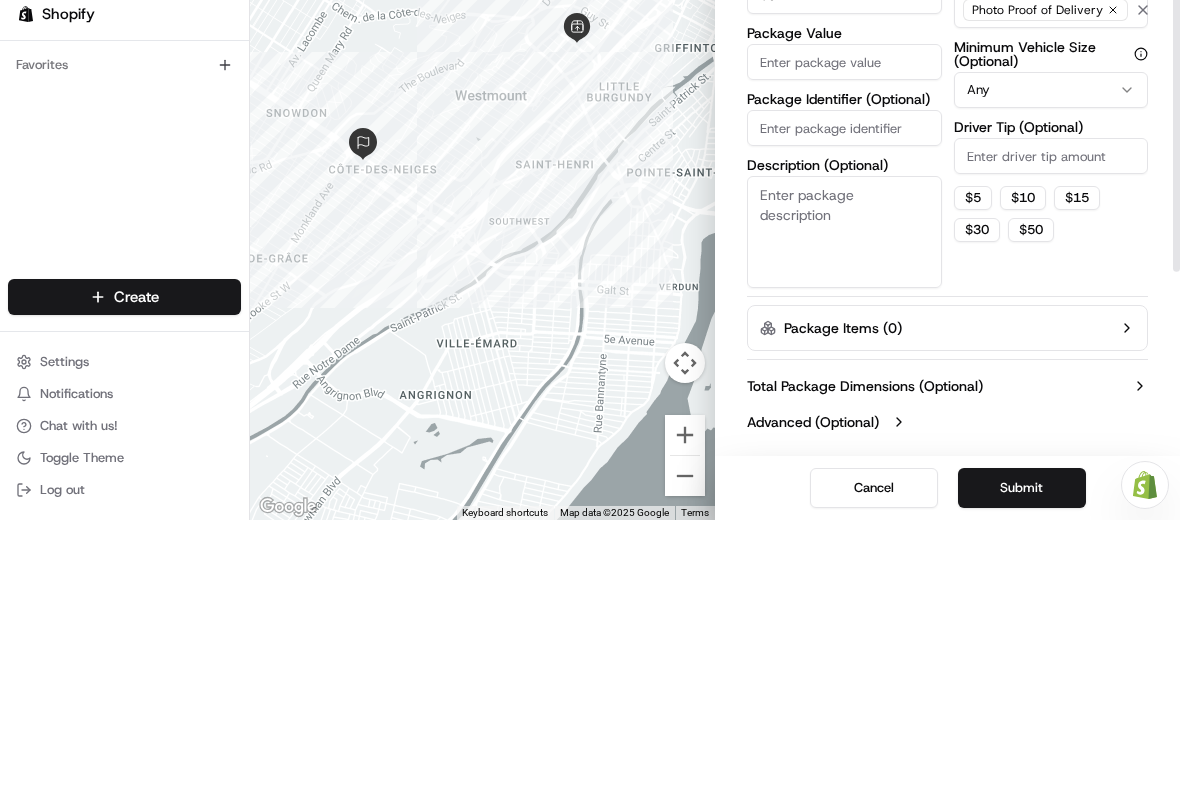 scroll, scrollTop: 43, scrollLeft: 0, axis: vertical 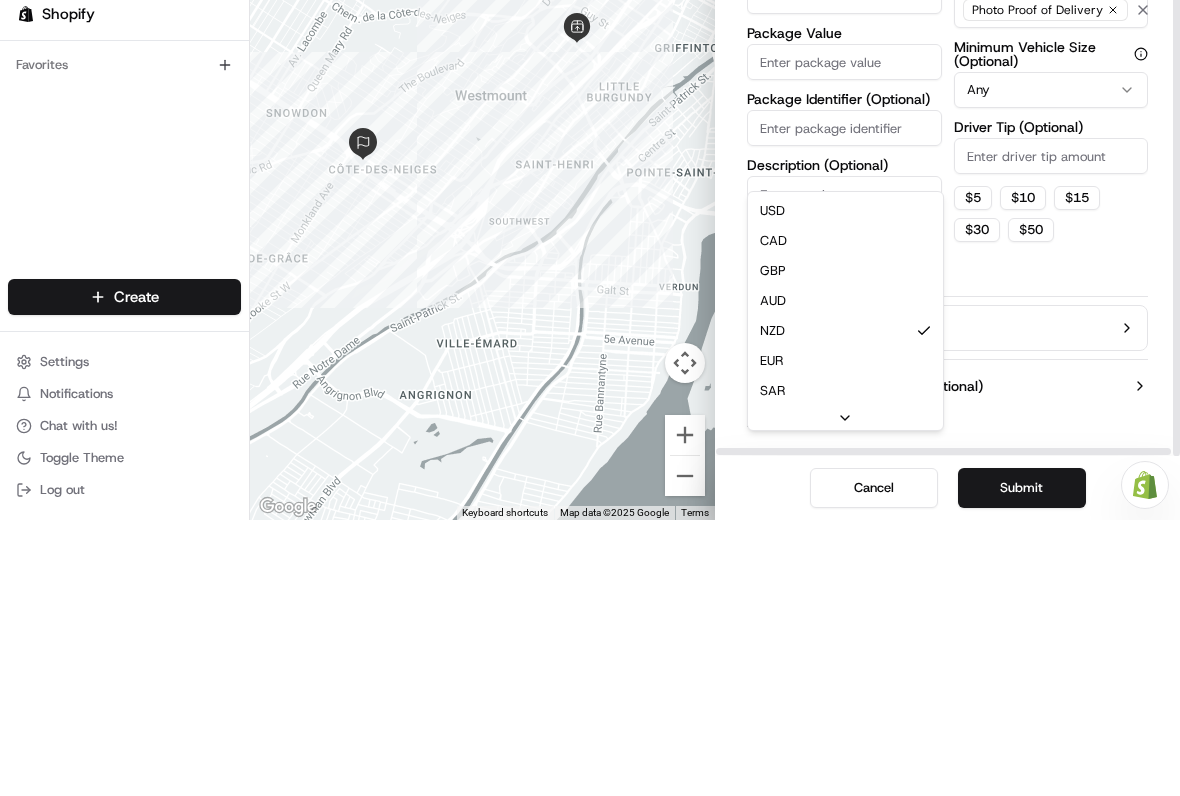 click on "[BRAND_NAME] [EMAIL] [TOGGLE_SIDEBAR] [ORDERS] [DELIVERIES] [PROVIDERS] [AI_ANALYTICS] [BRAND_NAME] [FAVORITES] [MAIN_MENU] [MEMBERS] [ORGANIZATION] [ORGANIZATION] [USERS] [ROLES] [PREFERENCES] [CUSTOMIZATION] [TRACKING] [ORCHESTRATION] [AUTOMATIONS] [LOCATIONS] [PICKUP_LOCATIONS] [DROPOFF_LOCATIONS] [BILLING] [BILLING] [REFUND_REQUESTS] [INTEGRATIONS] [NOTIFICATION_TRIGGERS] [WEBHOOKS] [API_KEYS] [REQUEST_LOGS] [CREATE] [SETTINGS] [NOTIFICATIONS] [CHAT_WITH_US] [TOGGLE_THEME] [LOG_OUT] [NEED_HELP] [BRAND_NAME] [ONBOARDING] [REACH_OUT] [SUPPORT] [BUTTON] [NAVIGATE] [MAP] [TOUCH_GESTURES] [DOUBLE_TAP] [HOLD] [FINGER] [MAP] [DRAG] [MAP] [MOVE_LEFT] [MOVE_LEFT] [MOVE_RIGHT] [MOVE_RIGHT] [MOVE_UP] [MOVE_UP] [MOVE_DOWN] [MOVE_DOWN] [ZOOM_IN] [ZOOM_IN] [ZOOM_OUT] [ZOOM_OUT] [HOME] [JUMP_LEFT] [PERCENT] [END] [JUMP_RIGHT] [PERCENT] [PAGE_UP] [JUMP_UP] [PERCENT] [PAGE_DOWN] [JUMP_DOWN] [PERCENT] [KEYBOARD_SHORTCUTS] [MAP_DATA] [MAP_DATA] [GOOGLE] [MAP_DATA] [GOOGLE] [METRIC] [IMPERIAL] [UNITS] [TERMS] [REPORT] [MAP_ERROR] [CREATE_NEW_DELIVERY] [PICKUP] [DROPOFF] [SWAP_LOCATIONS]" at bounding box center [590, 398] 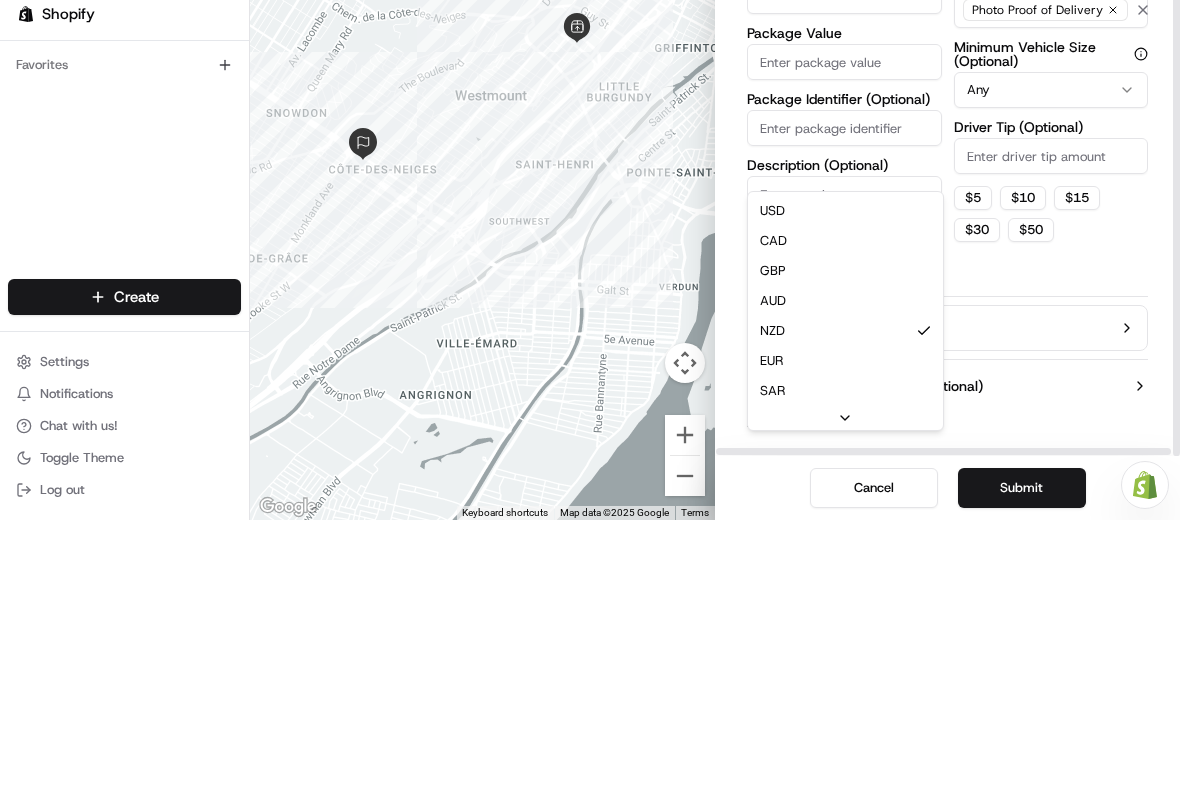 click on "[BRAND_NAME] [EMAIL] [TOGGLE_SIDEBAR] [ORDERS] [DELIVERIES] [PROVIDERS] [AI_ANALYTICS] [BRAND_NAME] [FAVORITES] [MAIN_MENU] [MEMBERS] [ORGANIZATION] [ORGANIZATION] [USERS] [ROLES] [PREFERENCES] [CUSTOMIZATION] [TRACKING] [ORCHESTRATION] [AUTOMATIONS] [LOCATIONS] [PICKUP_LOCATIONS] [DROPOFF_LOCATIONS] [BILLING] [BILLING] [REFUND_REQUESTS] [INTEGRATIONS] [NOTIFICATION_TRIGGERS] [WEBHOOKS] [API_KEYS] [REQUEST_LOGS] [CREATE] [SETTINGS] [NOTIFICATIONS] [CHAT_WITH_US] [TOGGLE_THEME] [LOG_OUT] [NEED_HELP] [BRAND_NAME] [ONBOARDING] [REACH_OUT] [SUPPORT] [BUTTON] [NAVIGATE] [MAP] [TOUCH_GESTURES] [DOUBLE_TAP] [HOLD] [FINGER] [MAP] [DRAG] [MAP] [MOVE_LEFT] [MOVE_LEFT] [MOVE_RIGHT] [MOVE_RIGHT] [MOVE_UP] [MOVE_UP] [MOVE_DOWN] [MOVE_DOWN] [ZOOM_IN] [ZOOM_IN] [ZOOM_OUT] [ZOOM_OUT] [HOME] [JUMP_LEFT] [PERCENT] [END] [JUMP_RIGHT] [PERCENT] [PAGE_UP] [JUMP_UP] [PERCENT] [PAGE_DOWN] [JUMP_DOWN] [PERCENT] [KEYBOARD_SHORTCUTS] [MAP_DATA] [MAP_DATA] [GOOGLE] [MAP_DATA] [GOOGLE] [METRIC] [IMPERIAL] [UNITS] [TERMS] [REPORT] [MAP_ERROR] [CREATE_NEW_DELIVERY] [PICKUP] [DROPOFF] [SWAP_LOCATIONS]" at bounding box center [590, 398] 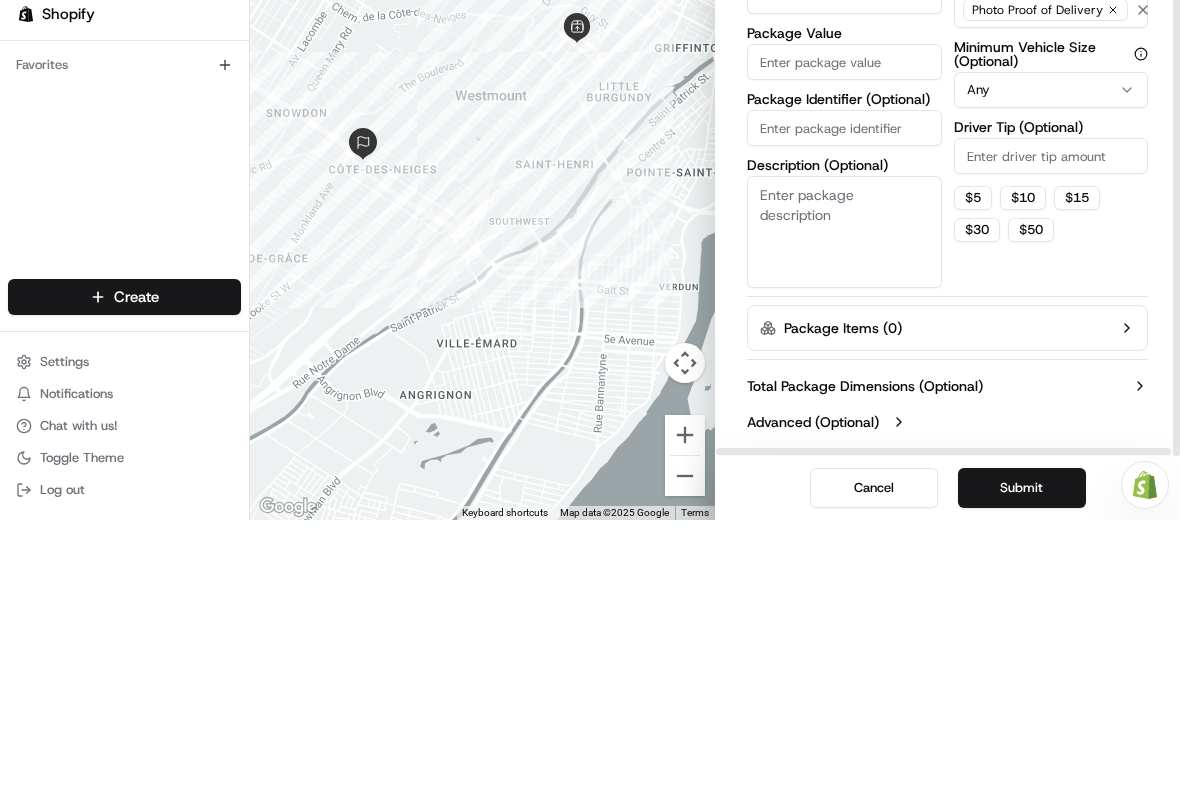 click on "[BRAND_NAME] [EMAIL] [TOGGLE_SIDEBAR] [ORDERS] [DELIVERIES] [PROVIDERS] [AI_ANALYTICS] [BRAND_NAME] [FAVORITES] [MAIN_MENU] [MEMBERS] [ORGANIZATION] [ORGANIZATION] [USERS] [ROLES] [PREFERENCES] [CUSTOMIZATION] [TRACKING] [ORCHESTRATION] [AUTOMATIONS] [LOCATIONS] [PICKUP_LOCATIONS] [DROPOFF_LOCATIONS] [BILLING] [BILLING] [REFUND_REQUESTS] [INTEGRATIONS] [NOTIFICATION_TRIGGERS] [WEBHOOKS] [API_KEYS] [REQUEST_LOGS] [CREATE] [SETTINGS] [NOTIFICATIONS] [CHAT_WITH_US] [TOGGLE_THEME] [LOG_OUT] [NEED_HELP] [BRAND_NAME] [ONBOARDING] [REACH_OUT] [SUPPORT] [BUTTON] [NAVIGATE] [MAP] [TOUCH_GESTURES] [DOUBLE_TAP] [HOLD] [FINGER] [MAP] [DRAG] [MAP] [MOVE_LEFT] [MOVE_LEFT] [MOVE_RIGHT] [MOVE_RIGHT] [MOVE_UP] [MOVE_UP] [MOVE_DOWN] [MOVE_DOWN] [ZOOM_IN] [ZOOM_IN] [ZOOM_OUT] [ZOOM_OUT] [HOME] [JUMP_LEFT] [PERCENT] [END] [JUMP_RIGHT] [PERCENT] [PAGE_UP] [JUMP_UP] [PERCENT] [PAGE_DOWN] [JUMP_DOWN] [PERCENT] [KEYBOARD_SHORTCUTS] [MAP_DATA] [MAP_DATA] [GOOGLE] [MAP_DATA] [GOOGLE] [METRIC] [IMPERIAL] [UNITS] [TERMS] [REPORT] [MAP_ERROR] [CREATE_NEW_DELIVERY] [PICKUP] [DROPOFF] [SWAP_LOCATIONS]" at bounding box center [590, 398] 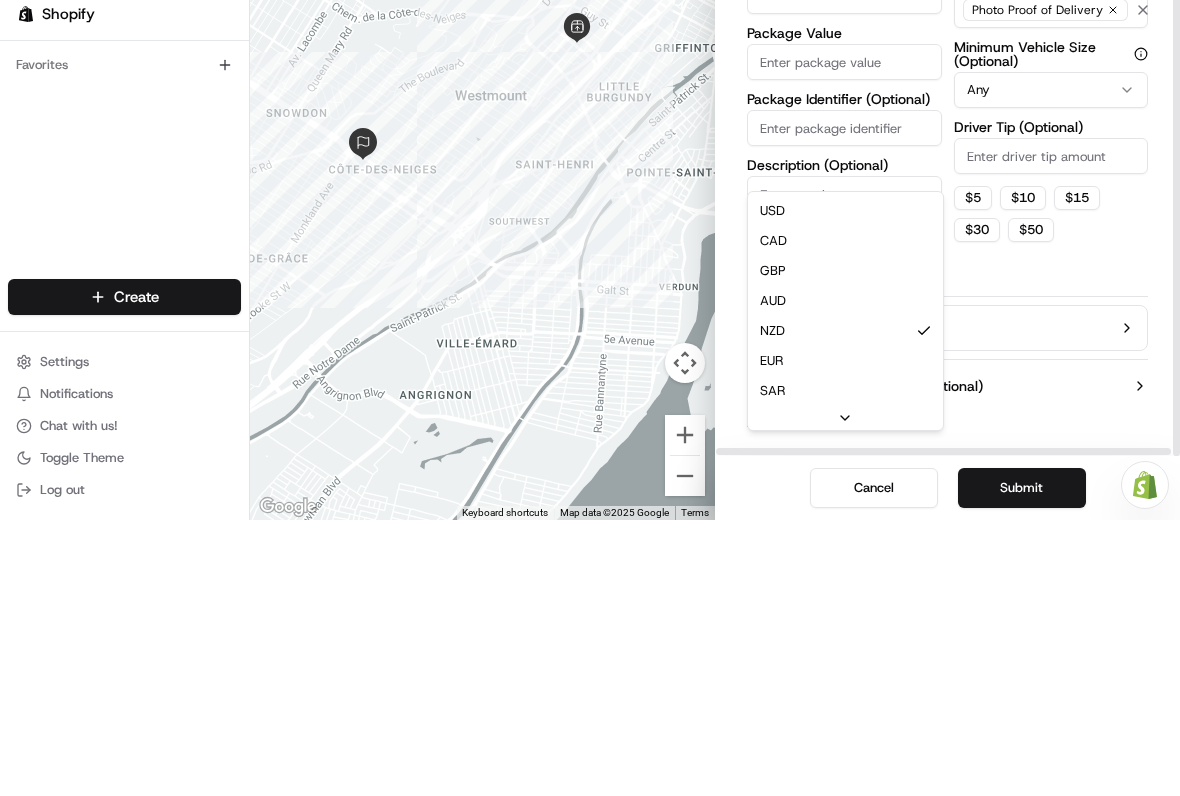 click on "[BRAND_NAME] [EMAIL] [TOGGLE_SIDEBAR] [ORDERS] [DELIVERIES] [PROVIDERS] [AI_ANALYTICS] [BRAND_NAME] [FAVORITES] [MAIN_MENU] [MEMBERS] [ORGANIZATION] [ORGANIZATION] [USERS] [ROLES] [PREFERENCES] [CUSTOMIZATION] [TRACKING] [ORCHESTRATION] [AUTOMATIONS] [LOCATIONS] [PICKUP_LOCATIONS] [DROPOFF_LOCATIONS] [BILLING] [BILLING] [REFUND_REQUESTS] [INTEGRATIONS] [NOTIFICATION_TRIGGERS] [WEBHOOKS] [API_KEYS] [REQUEST_LOGS] [CREATE] [SETTINGS] [NOTIFICATIONS] [CHAT_WITH_US] [TOGGLE_THEME] [LOG_OUT] [NEED_HELP] [BRAND_NAME] [ONBOARDING] [REACH_OUT] [SUPPORT] [BUTTON] [NAVIGATE] [MAP] [TOUCH_GESTURES] [DOUBLE_TAP] [HOLD] [FINGER] [MAP] [DRAG] [MAP] [MOVE_LEFT] [MOVE_LEFT] [MOVE_RIGHT] [MOVE_RIGHT] [MOVE_UP] [MOVE_UP] [MOVE_DOWN] [MOVE_DOWN] [ZOOM_IN] [ZOOM_IN] [ZOOM_OUT] [ZOOM_OUT] [HOME] [JUMP_LEFT] [PERCENT] [END] [JUMP_RIGHT] [PERCENT] [PAGE_UP] [JUMP_UP] [PERCENT] [PAGE_DOWN] [JUMP_DOWN] [PERCENT] [KEYBOARD_SHORTCUTS] [MAP_DATA] [MAP_DATA] [GOOGLE] [MAP_DATA] [GOOGLE] [METRIC] [IMPERIAL] [UNITS] [TERMS] [REPORT] [MAP_ERROR] [CREATE_NEW_DELIVERY] [PICKUP] [DROPOFF] [SWAP_LOCATIONS]" at bounding box center (590, 398) 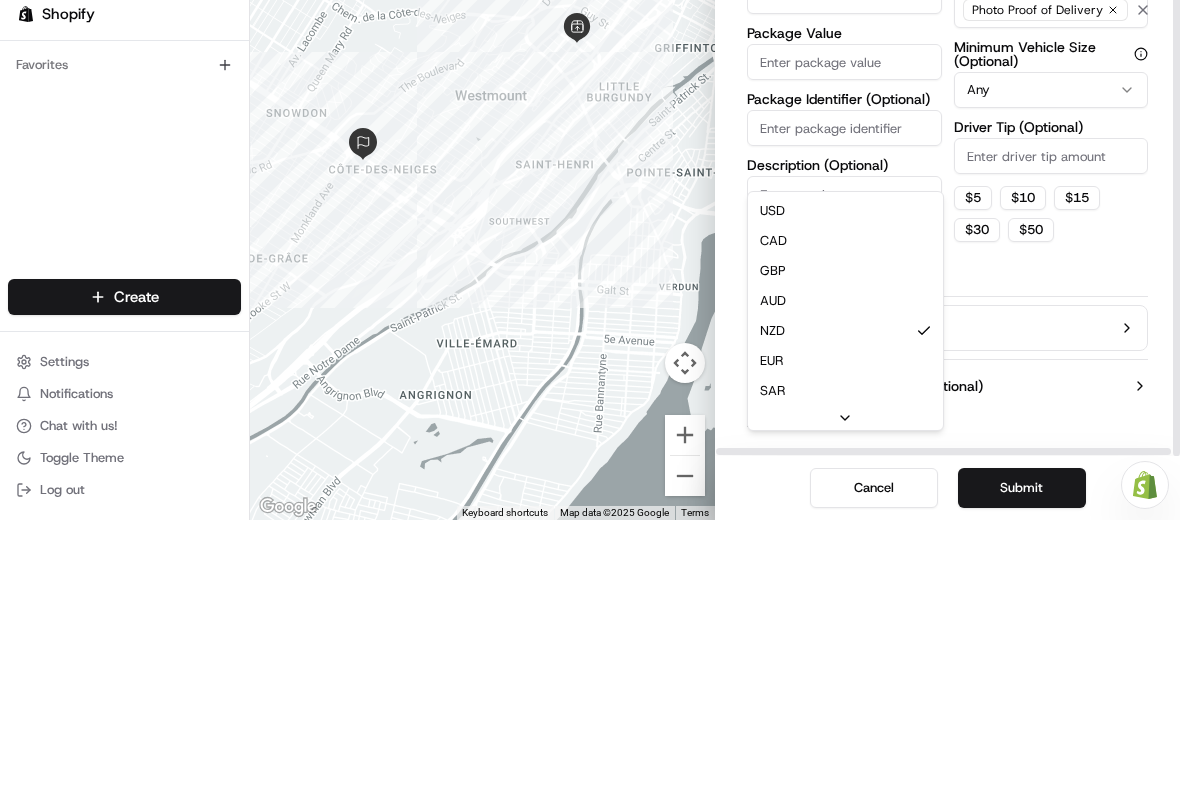 click on "[BRAND_NAME] [EMAIL] [TOGGLE_SIDEBAR] [ORDERS] [DELIVERIES] [PROVIDERS] [AI_ANALYTICS] [BRAND_NAME] [FAVORITES] [MAIN_MENU] [MEMBERS] [ORGANIZATION] [ORGANIZATION] [USERS] [ROLES] [PREFERENCES] [CUSTOMIZATION] [TRACKING] [ORCHESTRATION] [AUTOMATIONS] [LOCATIONS] [PICKUP_LOCATIONS] [DROPOFF_LOCATIONS] [BILLING] [BILLING] [REFUND_REQUESTS] [INTEGRATIONS] [NOTIFICATION_TRIGGERS] [WEBHOOKS] [API_KEYS] [REQUEST_LOGS] [CREATE] [SETTINGS] [NOTIFICATIONS] [CHAT_WITH_US] [TOGGLE_THEME] [LOG_OUT] [NEED_HELP] [BRAND_NAME] [ONBOARDING] [REACH_OUT] [SUPPORT] [BUTTON] [NAVIGATE] [MAP] [TOUCH_GESTURES] [DOUBLE_TAP] [HOLD] [FINGER] [MAP] [DRAG] [MAP] [MOVE_LEFT] [MOVE_LEFT] [MOVE_RIGHT] [MOVE_RIGHT] [MOVE_UP] [MOVE_UP] [MOVE_DOWN] [MOVE_DOWN] [ZOOM_IN] [ZOOM_IN] [ZOOM_OUT] [ZOOM_OUT] [HOME] [JUMP_LEFT] [PERCENT] [END] [JUMP_RIGHT] [PERCENT] [PAGE_UP] [JUMP_UP] [PERCENT] [PAGE_DOWN] [JUMP_DOWN] [PERCENT] [KEYBOARD_SHORTCUTS] [MAP_DATA] [MAP_DATA] [GOOGLE] [MAP_DATA] [GOOGLE] [METRIC] [IMPERIAL] [UNITS] [TERMS] [REPORT] [MAP_ERROR] [CREATE_NEW_DELIVERY] [PICKUP] [DROPOFF] [SWAP_LOCATIONS]" at bounding box center [590, 398] 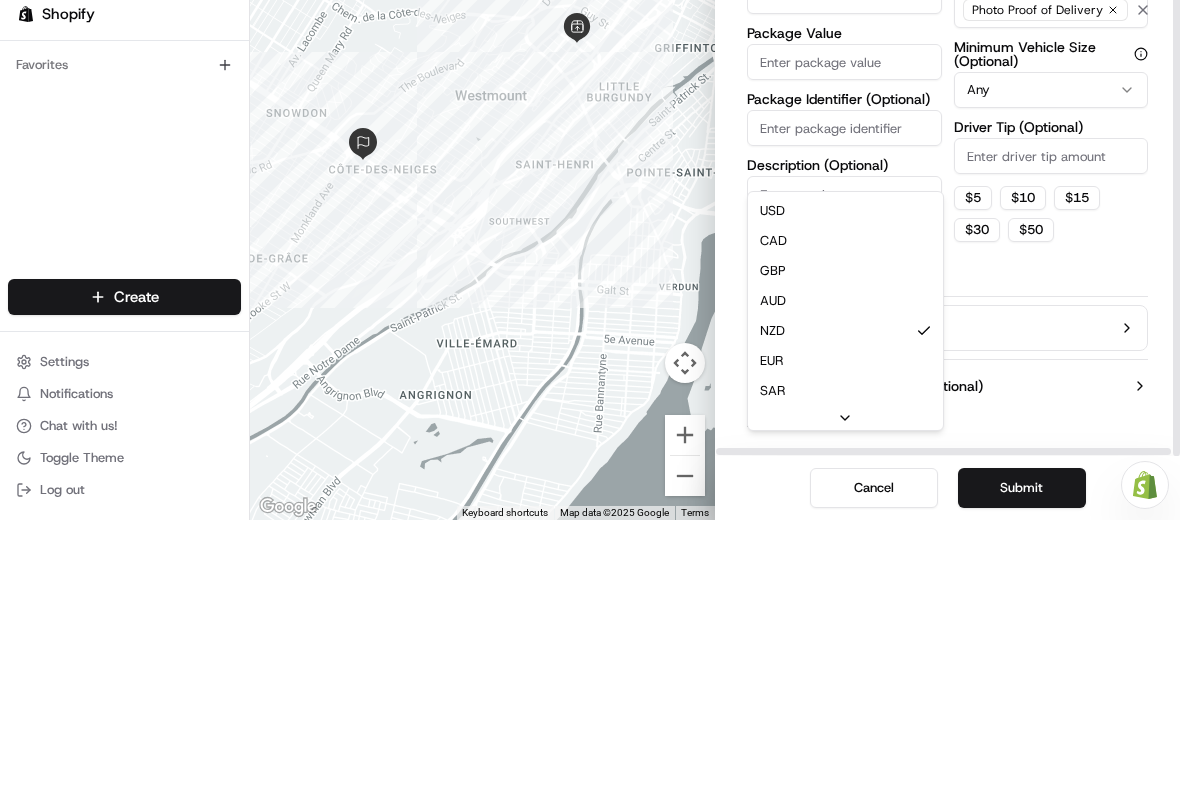 click on "[BRAND_NAME] [EMAIL] [TOGGLE_SIDEBAR] [ORDERS] [DELIVERIES] [PROVIDERS] [AI_ANALYTICS] [BRAND_NAME] [FAVORITES] [MAIN_MENU] [MEMBERS] [ORGANIZATION] [ORGANIZATION] [USERS] [ROLES] [PREFERENCES] [CUSTOMIZATION] [TRACKING] [ORCHESTRATION] [AUTOMATIONS] [LOCATIONS] [PICKUP_LOCATIONS] [DROPOFF_LOCATIONS] [BILLING] [BILLING] [REFUND_REQUESTS] [INTEGRATIONS] [NOTIFICATION_TRIGGERS] [WEBHOOKS] [API_KEYS] [REQUEST_LOGS] [CREATE] [SETTINGS] [NOTIFICATIONS] [CHAT_WITH_US] [TOGGLE_THEME] [LOG_OUT] [NEED_HELP] [BRAND_NAME] [ONBOARDING] [REACH_OUT] [SUPPORT] [BUTTON] [NAVIGATE] [MAP] [TOUCH_GESTURES] [DOUBLE_TAP] [HOLD] [FINGER] [MAP] [DRAG] [MAP] [MOVE_LEFT] [MOVE_LEFT] [MOVE_RIGHT] [MOVE_RIGHT] [MOVE_UP] [MOVE_UP] [MOVE_DOWN] [MOVE_DOWN] [ZOOM_IN] [ZOOM_IN] [ZOOM_OUT] [ZOOM_OUT] [HOME] [JUMP_LEFT] [PERCENT] [END] [JUMP_RIGHT] [PERCENT] [PAGE_UP] [JUMP_UP] [PERCENT] [PAGE_DOWN] [JUMP_DOWN] [PERCENT] [KEYBOARD_SHORTCUTS] [MAP_DATA] [MAP_DATA] [GOOGLE] [MAP_DATA] [GOOGLE] [METRIC] [IMPERIAL] [UNITS] [TERMS] [REPORT] [MAP_ERROR] [CREATE_NEW_DELIVERY] [PICKUP] [DROPOFF] [SWAP_LOCATIONS]" at bounding box center (590, 398) 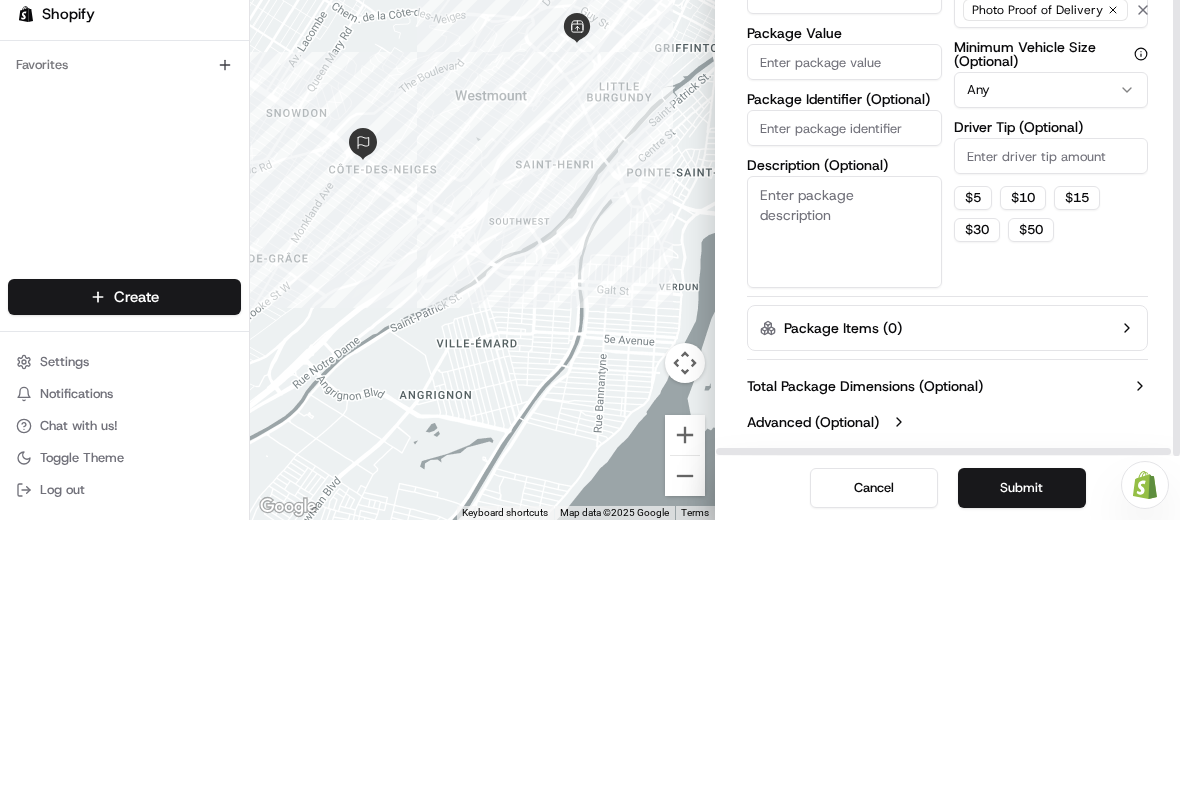 click on "[BRAND_NAME] [EMAIL] [TOGGLE_SIDEBAR] [ORDERS] [DELIVERIES] [PROVIDERS] [AI_ANALYTICS] [BRAND_NAME] [FAVORITES] [MAIN_MENU] [MEMBERS] [ORGANIZATION] [ORGANIZATION] [USERS] [ROLES] [PREFERENCES] [CUSTOMIZATION] [TRACKING] [ORCHESTRATION] [AUTOMATIONS] [LOCATIONS] [PICKUP_LOCATIONS] [DROPOFF_LOCATIONS] [BILLING] [BILLING] [REFUND_REQUESTS] [INTEGRATIONS] [NOTIFICATION_TRIGGERS] [WEBHOOKS] [API_KEYS] [REQUEST_LOGS] [CREATE] [SETTINGS] [NOTIFICATIONS] [CHAT_WITH_US] [TOGGLE_THEME] [LOG_OUT] [NEED_HELP] [BRAND_NAME] [ONBOARDING] [REACH_OUT] [SUPPORT] [BUTTON] [NAVIGATE] [MAP] [TOUCH_GESTURES] [DOUBLE_TAP] [HOLD] [FINGER] [MAP] [DRAG] [MAP] [MOVE_LEFT] [MOVE_LEFT] [MOVE_RIGHT] [MOVE_RIGHT] [MOVE_UP] [MOVE_UP] [MOVE_DOWN] [MOVE_DOWN] [ZOOM_IN] [ZOOM_IN] [ZOOM_OUT] [ZOOM_OUT] [HOME] [JUMP_LEFT] [PERCENT] [END] [JUMP_RIGHT] [PERCENT] [PAGE_UP] [JUMP_UP] [PERCENT] [PAGE_DOWN] [JUMP_DOWN] [PERCENT] [KEYBOARD_SHORTCUTS] [MAP_DATA] [MAP_DATA] [GOOGLE] [MAP_DATA] [GOOGLE] [METRIC] [IMPERIAL] [UNITS] [TERMS] [REPORT] [MAP_ERROR] [CREATE_NEW_DELIVERY] [PICKUP] [DROPOFF] [SWAP_LOCATIONS]" at bounding box center [590, 398] 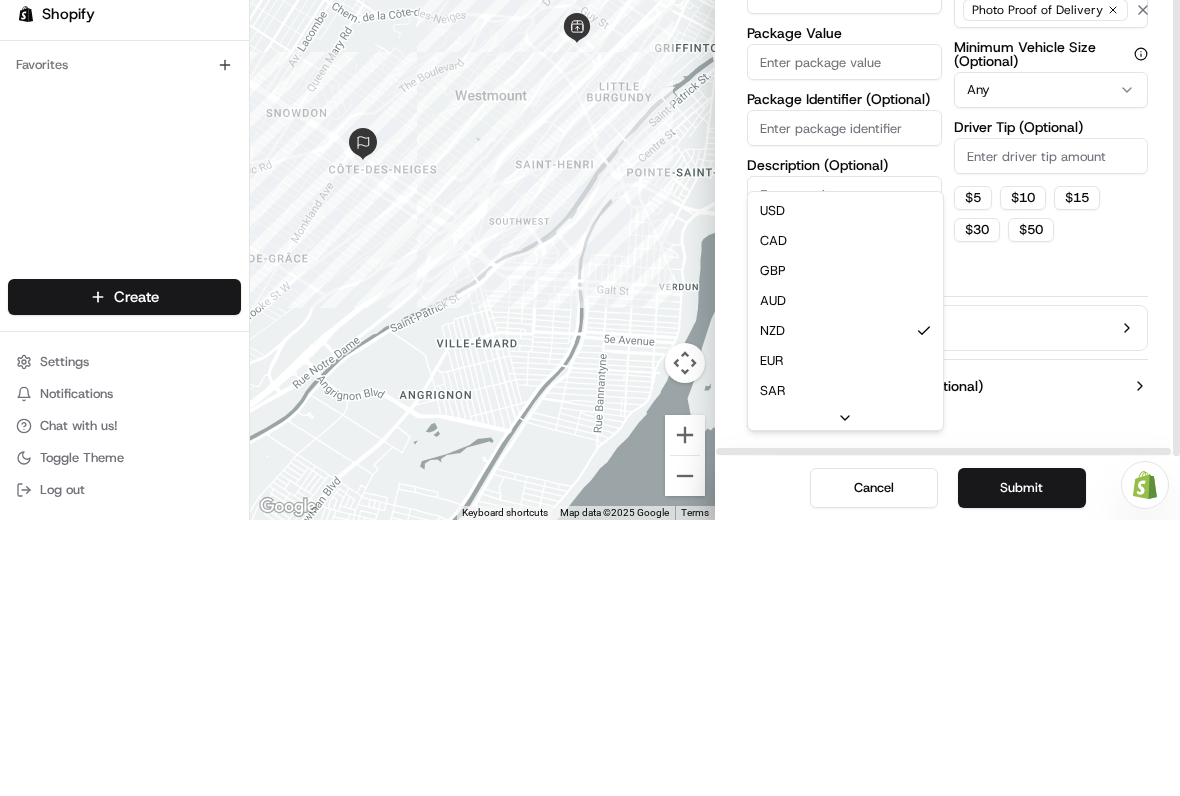 click on "Package Items ( 0 )" at bounding box center [843, 604] 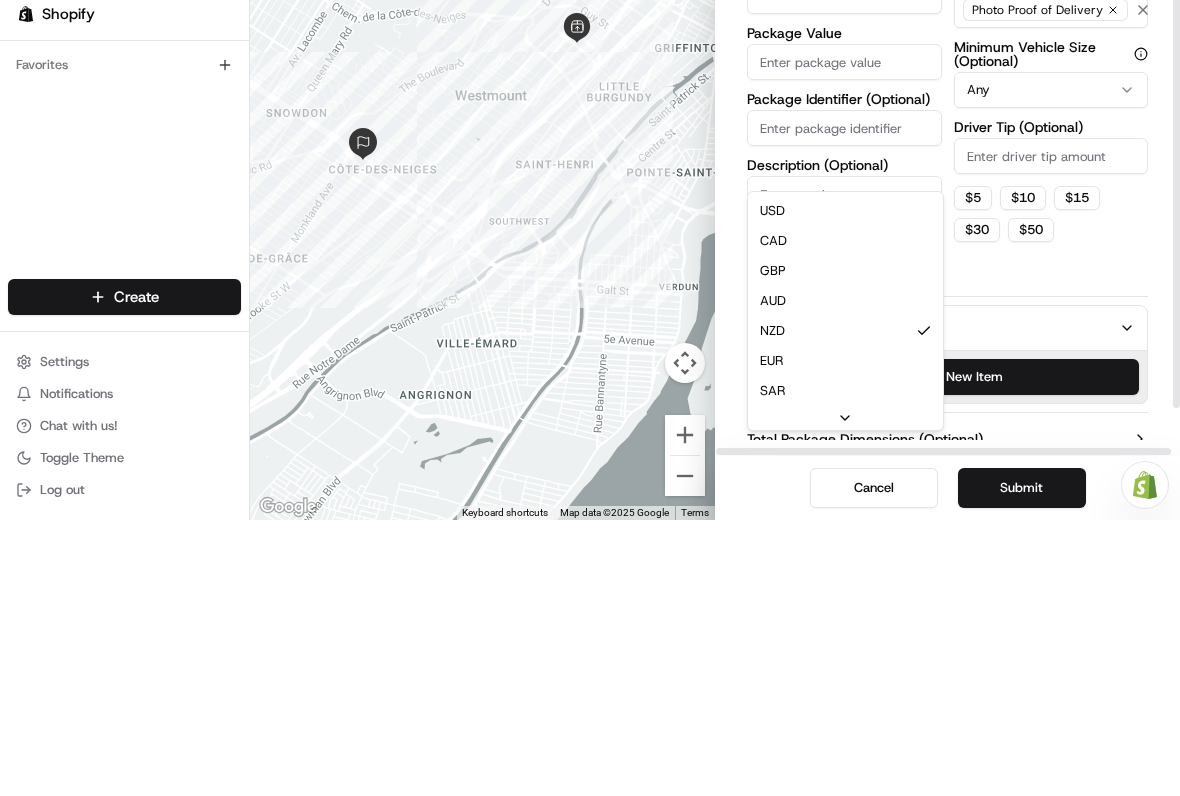 click on "Package Items ( 0 )" at bounding box center [843, 604] 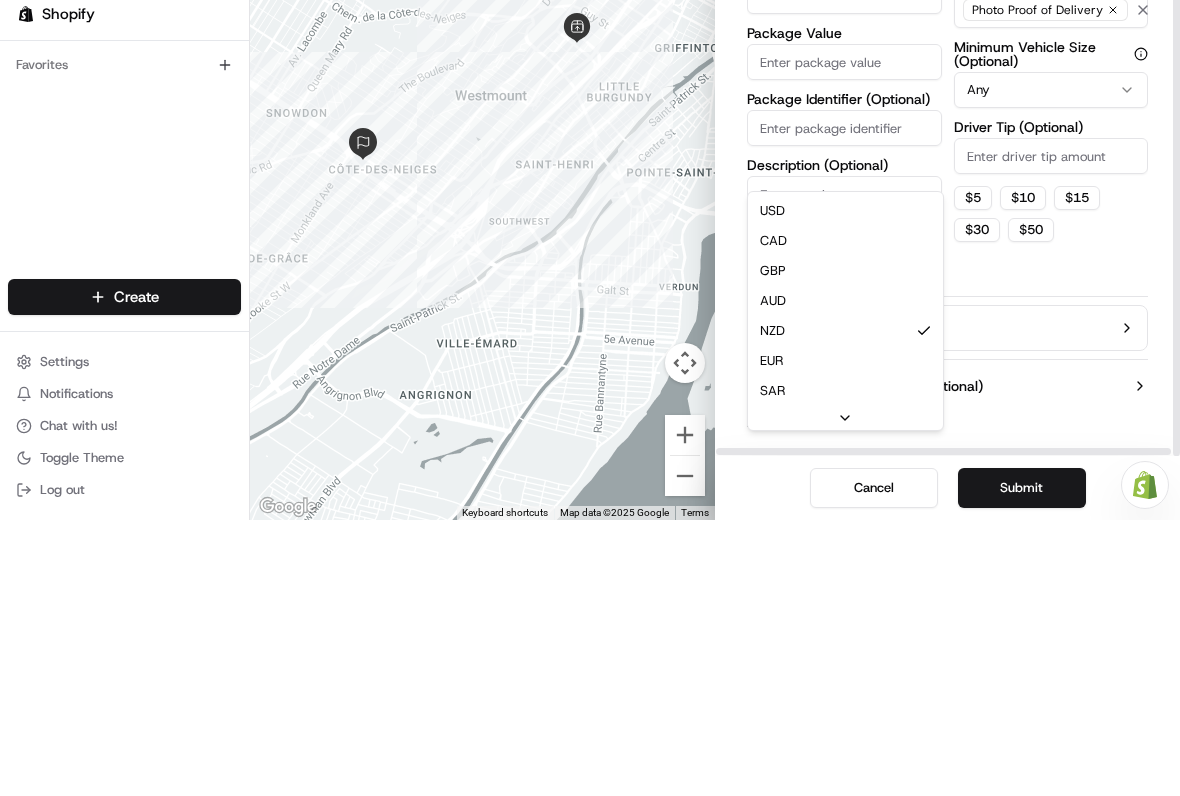 click on "[BRAND_NAME] [EMAIL] [TOGGLE_SIDEBAR] [ORDERS] [DELIVERIES] [PROVIDERS] [AI_ANALYTICS] [BRAND_NAME] [FAVORITES] [MAIN_MENU] [MEMBERS] [ORGANIZATION] [ORGANIZATION] [USERS] [ROLES] [PREFERENCES] [CUSTOMIZATION] [TRACKING] [ORCHESTRATION] [AUTOMATIONS] [LOCATIONS] [PICKUP_LOCATIONS] [DROPOFF_LOCATIONS] [BILLING] [BILLING] [REFUND_REQUESTS] [INTEGRATIONS] [NOTIFICATION_TRIGGERS] [WEBHOOKS] [API_KEYS] [REQUEST_LOGS] [CREATE] [SETTINGS] [NOTIFICATIONS] [CHAT_WITH_US] [TOGGLE_THEME] [LOG_OUT] [NEED_HELP] [BRAND_NAME] [ONBOARDING] [REACH_OUT] [SUPPORT] [BUTTON] [NAVIGATE] [MAP] [TOUCH_GESTURES] [DOUBLE_TAP] [HOLD] [FINGER] [MAP] [DRAG] [MAP] [MOVE_LEFT] [MOVE_LEFT] [MOVE_RIGHT] [MOVE_RIGHT] [MOVE_UP] [MOVE_UP] [MOVE_DOWN] [MOVE_DOWN] [ZOOM_IN] [ZOOM_IN] [ZOOM_OUT] [ZOOM_OUT] [HOME] [JUMP_LEFT] [PERCENT] [END] [JUMP_RIGHT] [PERCENT] [PAGE_UP] [JUMP_UP] [PERCENT] [PAGE_DOWN] [JUMP_DOWN] [PERCENT] [KEYBOARD_SHORTCUTS] [MAP_DATA] [MAP_DATA] [GOOGLE] [MAP_DATA] [GOOGLE] [METRIC] [IMPERIAL] [UNITS] [TERMS] [REPORT] [MAP_ERROR] [CREATE_NEW_DELIVERY] [PICKUP] [DROPOFF] [SWAP_LOCATIONS]" at bounding box center (590, 398) 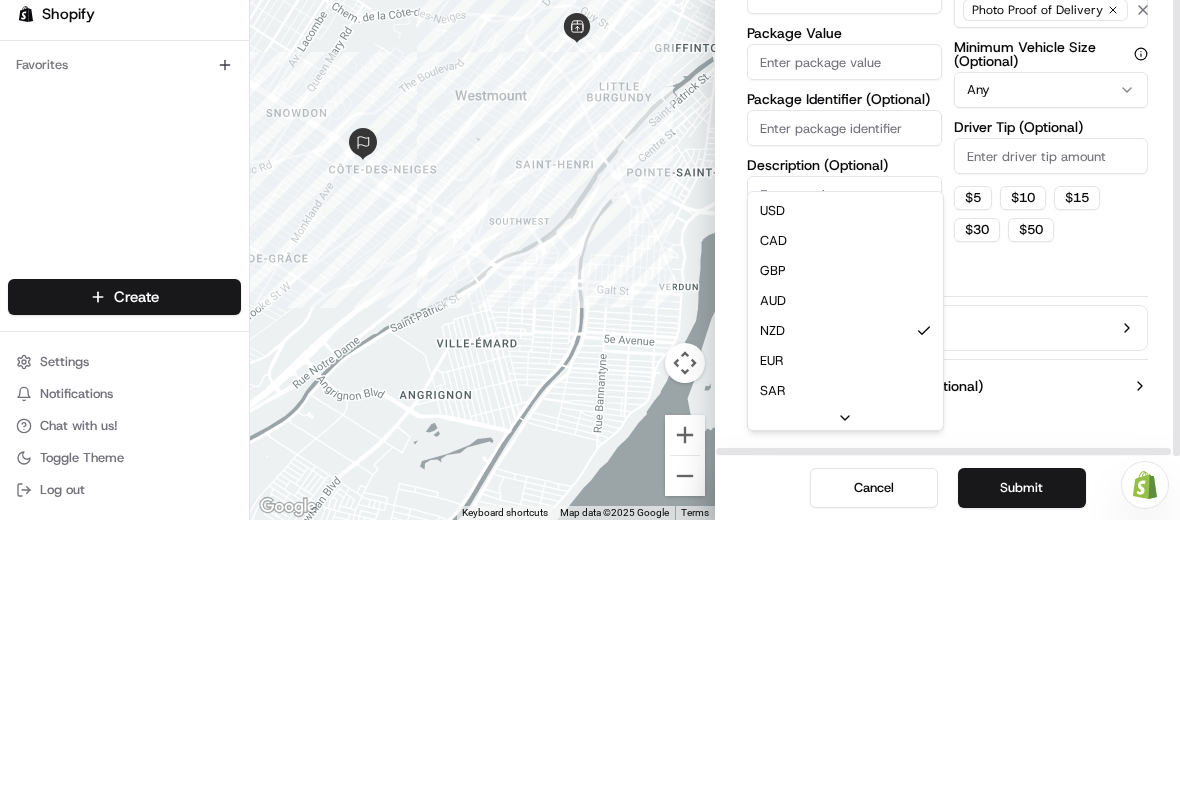 click on "Package Items ( 0 )" at bounding box center (831, 604) 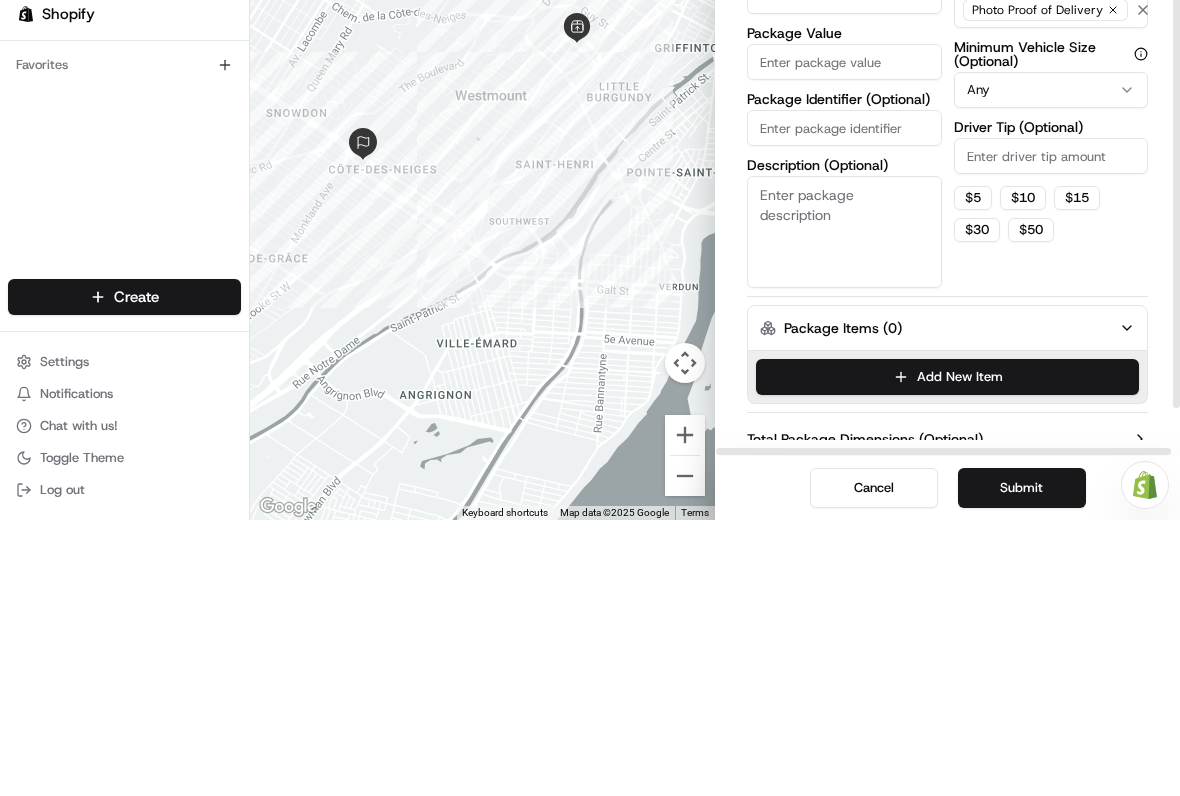 click on "NZD" at bounding box center [844, 272] 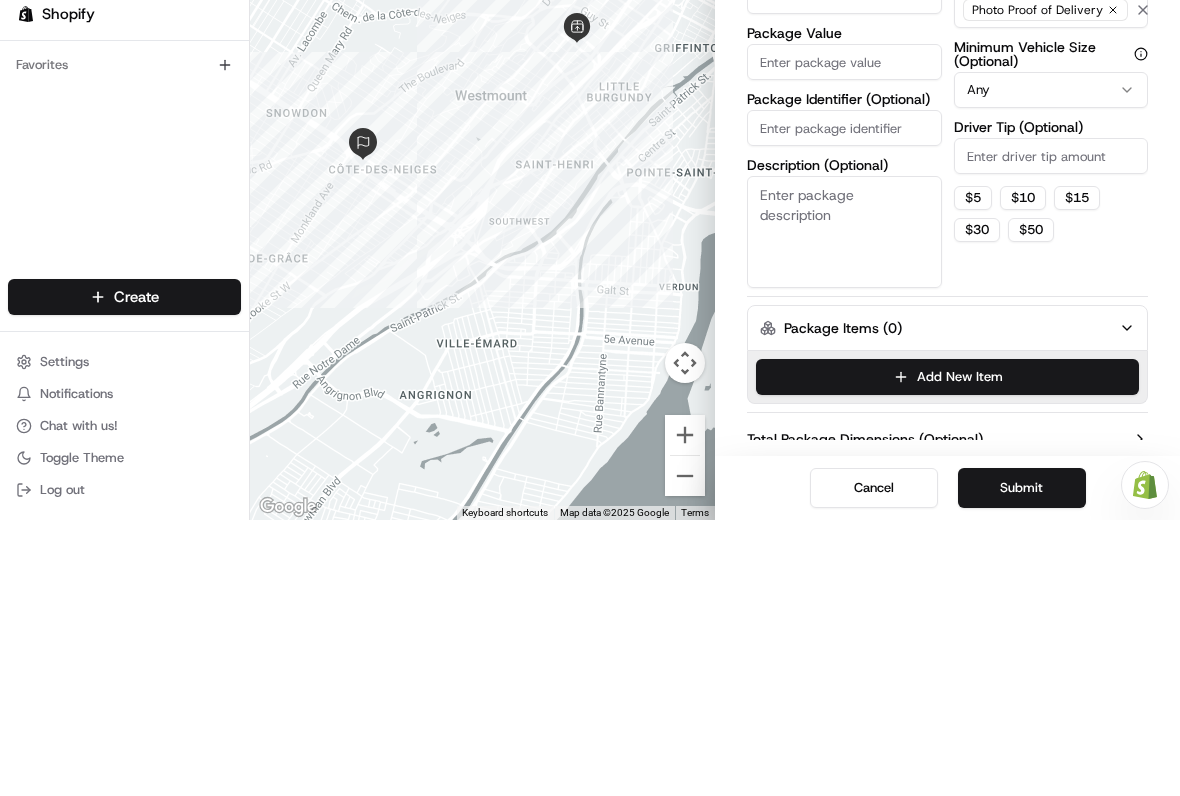 click on "[BRAND_NAME] [EMAIL] [TOGGLE_SIDEBAR] [ORDERS] [DELIVERIES] [PROVIDERS] [AI_ANALYTICS] [BRAND_NAME] [FAVORITES] [MAIN_MENU] [MEMBERS] [ORGANIZATION] [ORGANIZATION] [USERS] [ROLES] [PREFERENCES] [CUSTOMIZATION] [TRACKING] [ORCHESTRATION] [AUTOMATIONS] [LOCATIONS] [PICKUP_LOCATIONS] [DROPOFF_LOCATIONS] [BILLING] [BILLING] [REFUND_REQUESTS] [INTEGRATIONS] [NOTIFICATION_TRIGGERS] [WEBHOOKS] [API_KEYS] [REQUEST_LOGS] [CREATE] [SETTINGS] [NOTIFICATIONS] [CHAT_WITH_US] [TOGGLE_THEME] [LOG_OUT] [NEED_HELP] [BRAND_NAME] [ONBOARDING] [REACH_OUT] [SUPPORT] [BUTTON] [NAVIGATE] [MAP] [TOUCH_GESTURES] [DOUBLE_TAP] [HOLD] [FINGER] [MAP] [DRAG] [MAP] [MOVE_LEFT] [MOVE_LEFT] [MOVE_RIGHT] [MOVE_RIGHT] [MOVE_UP] [MOVE_UP] [MOVE_DOWN] [MOVE_DOWN] [ZOOM_IN] [ZOOM_IN] [ZOOM_OUT] [ZOOM_OUT] [HOME] [JUMP_LEFT] [PERCENT] [END] [JUMP_RIGHT] [PERCENT] [PAGE_UP] [JUMP_UP] [PERCENT] [PAGE_DOWN] [JUMP_DOWN] [PERCENT] [KEYBOARD_SHORTCUTS] [MAP_DATA] [MAP_DATA] [GOOGLE] [MAP_DATA] [GOOGLE] [METRIC] [IMPERIAL] [UNITS] [TERMS] [REPORT] [MAP_ERROR] [CREATE_NEW_DELIVERY] [PICKUP] [DROPOFF] [SWAP_LOCATIONS]" at bounding box center [590, 398] 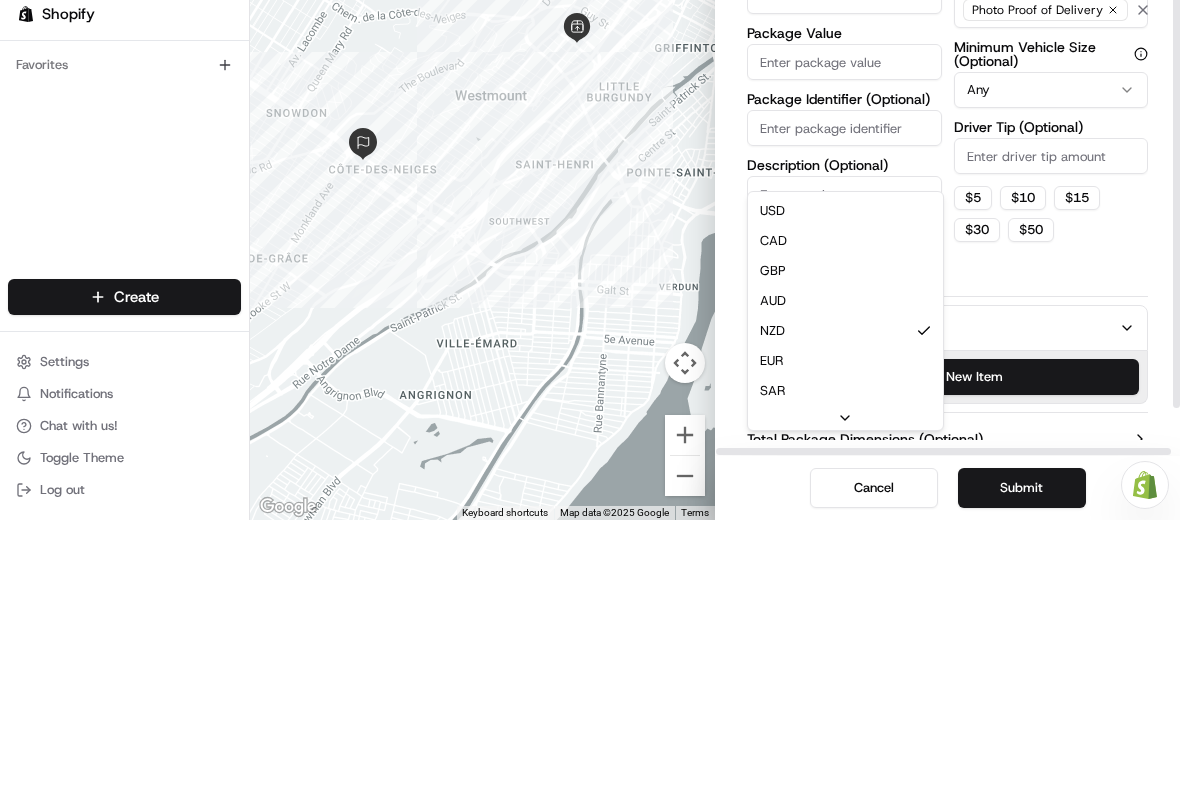 click on "Package Items ( 0 )" at bounding box center (843, 604) 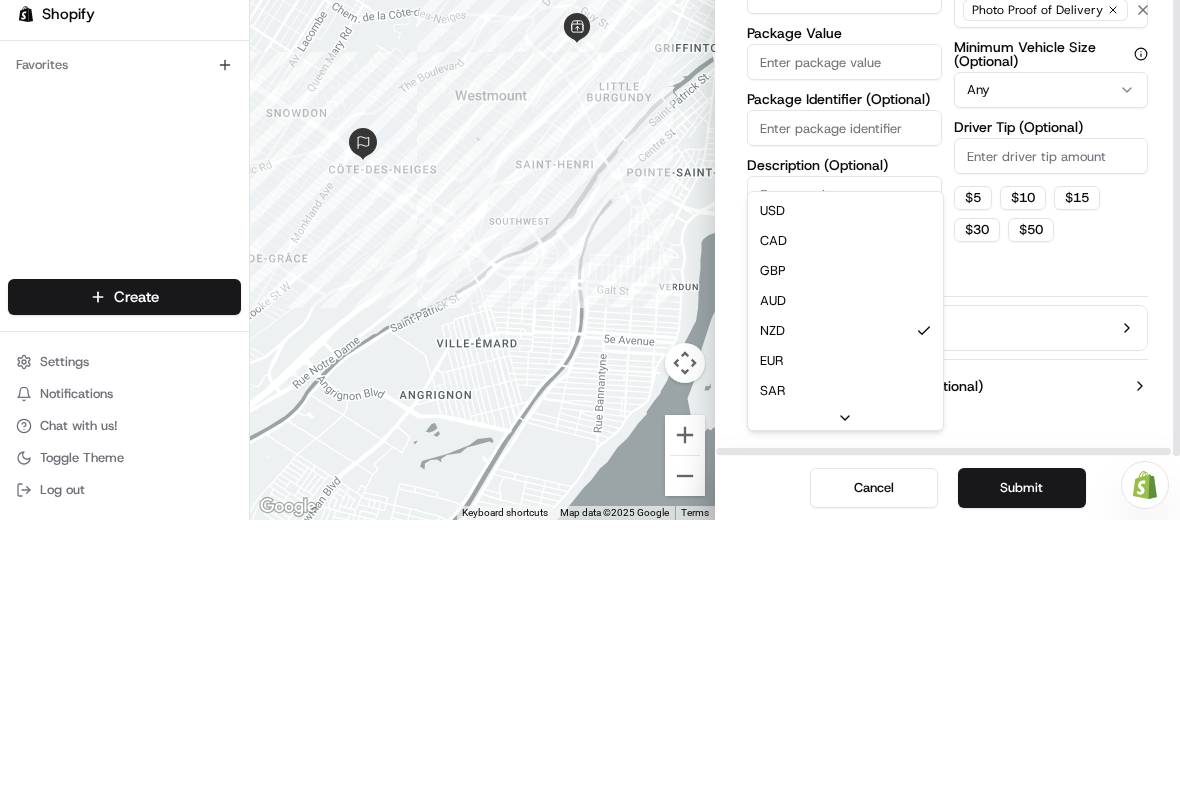 click on "[BRAND_NAME] [EMAIL] [TOGGLE_SIDEBAR] [ORDERS] [DELIVERIES] [PROVIDERS] [AI_ANALYTICS] [BRAND_NAME] [FAVORITES] [MAIN_MENU] [MEMBERS] [ORGANIZATION] [ORGANIZATION] [USERS] [ROLES] [PREFERENCES] [CUSTOMIZATION] [TRACKING] [ORCHESTRATION] [AUTOMATIONS] [LOCATIONS] [PICKUP_LOCATIONS] [DROPOFF_LOCATIONS] [BILLING] [BILLING] [REFUND_REQUESTS] [INTEGRATIONS] [NOTIFICATION_TRIGGERS] [WEBHOOKS] [API_KEYS] [REQUEST_LOGS] [CREATE] [SETTINGS] [NOTIFICATIONS] [CHAT_WITH_US] [TOGGLE_THEME] [LOG_OUT] [NEED_HELP] [BRAND_NAME] [ONBOARDING] [REACH_OUT] [SUPPORT] [BUTTON] [NAVIGATE] [MAP] [TOUCH_GESTURES] [DOUBLE_TAP] [HOLD] [FINGER] [MAP] [DRAG] [MAP] [MOVE_LEFT] [MOVE_LEFT] [MOVE_RIGHT] [MOVE_RIGHT] [MOVE_UP] [MOVE_UP] [MOVE_DOWN] [MOVE_DOWN] [ZOOM_IN] [ZOOM_IN] [ZOOM_OUT] [ZOOM_OUT] [HOME] [JUMP_LEFT] [PERCENT] [END] [JUMP_RIGHT] [PERCENT] [PAGE_UP] [JUMP_UP] [PERCENT] [PAGE_DOWN] [JUMP_DOWN] [PERCENT] [KEYBOARD_SHORTCUTS] [MAP_DATA] [MAP_DATA] [GOOGLE] [MAP_DATA] [GOOGLE] [METRIC] [IMPERIAL] [UNITS] [TERMS] [REPORT] [MAP_ERROR] [CREATE_NEW_DELIVERY] [PICKUP] [DROPOFF] [SWAP_LOCATIONS]" at bounding box center (590, 398) 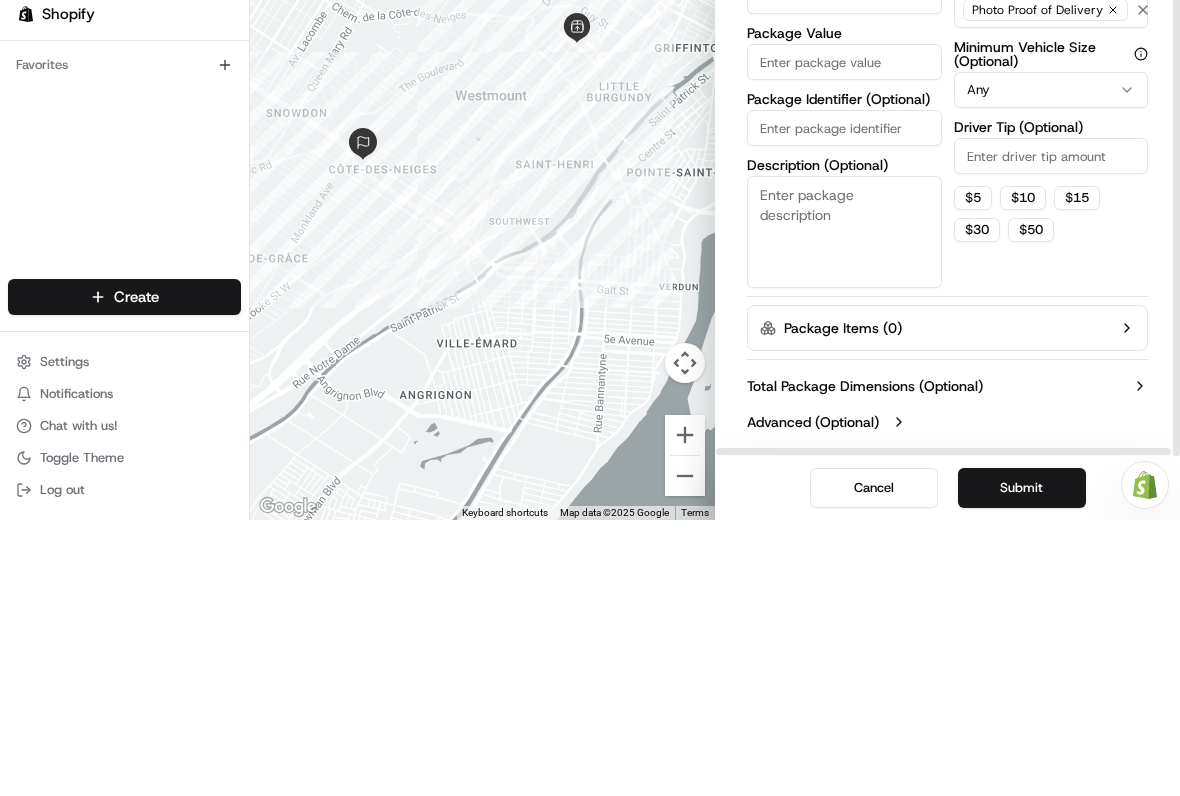 click on "Package Items ( 0 )" at bounding box center [843, 604] 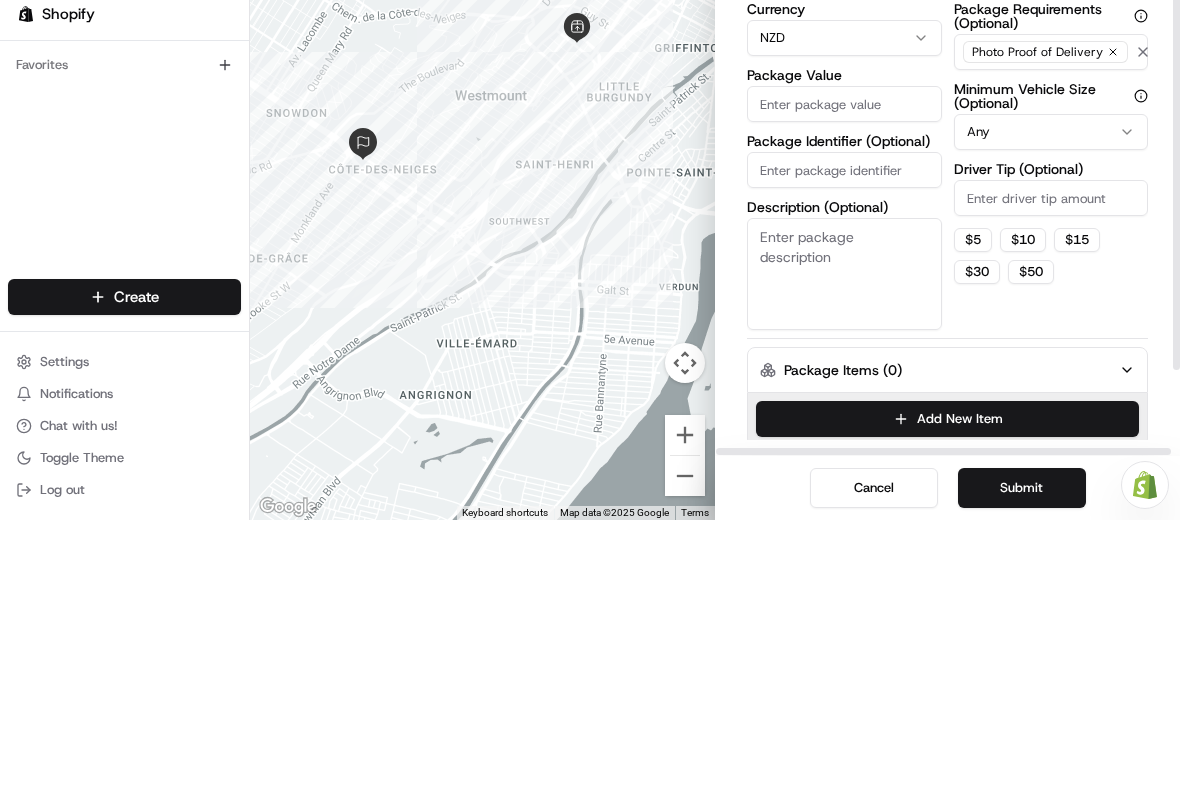 scroll, scrollTop: 1, scrollLeft: 0, axis: vertical 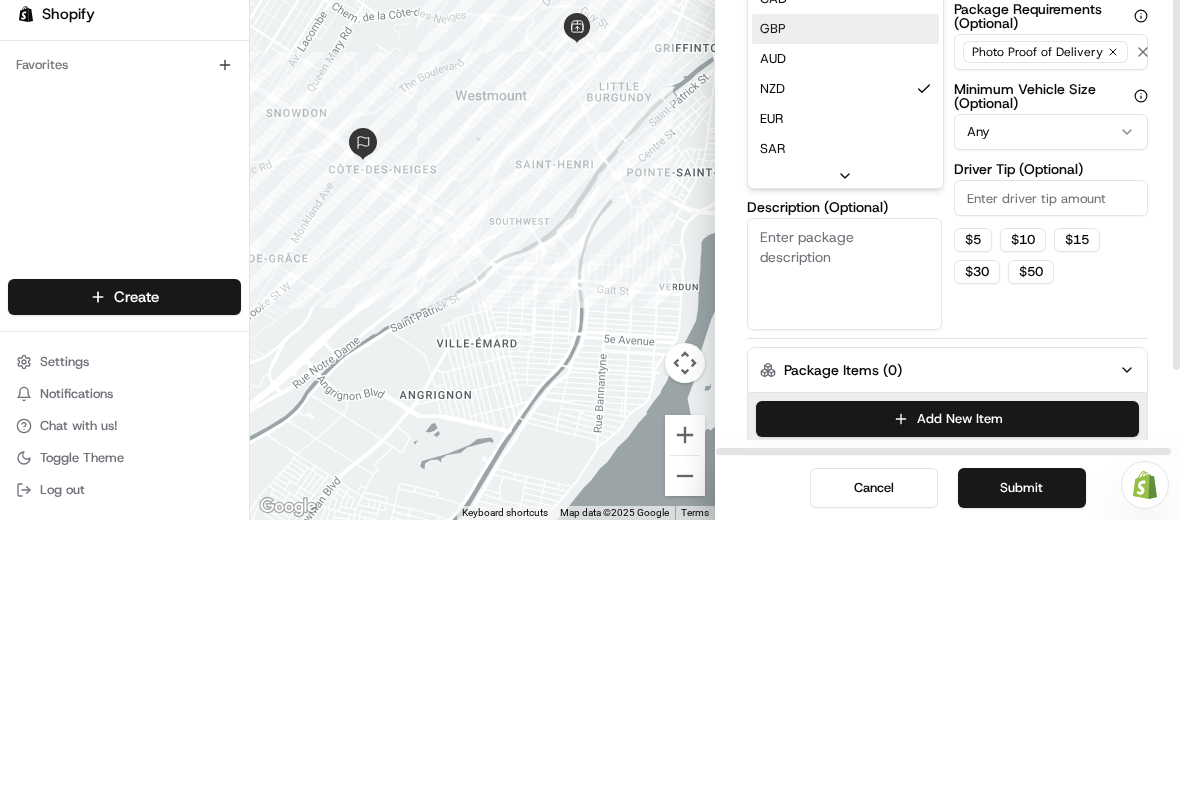 click on "GBP" at bounding box center [845, 305] 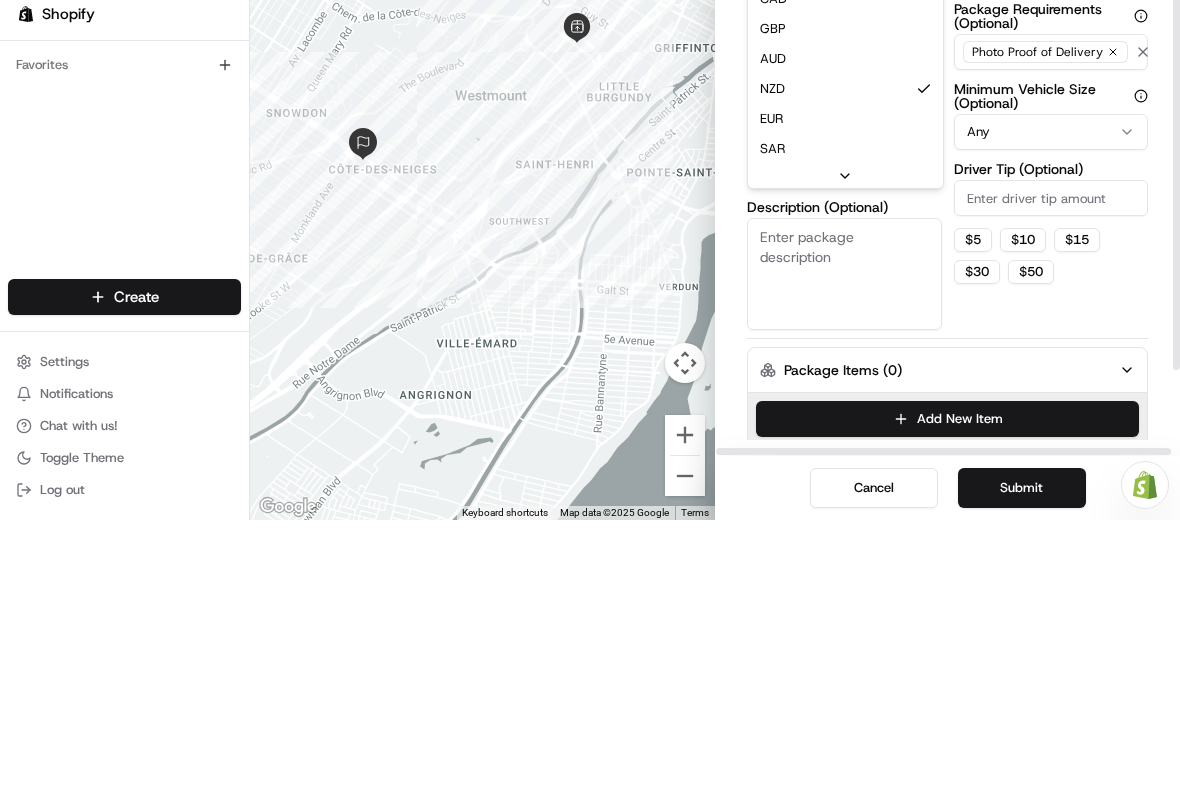 click on "Package Value" at bounding box center (844, 380) 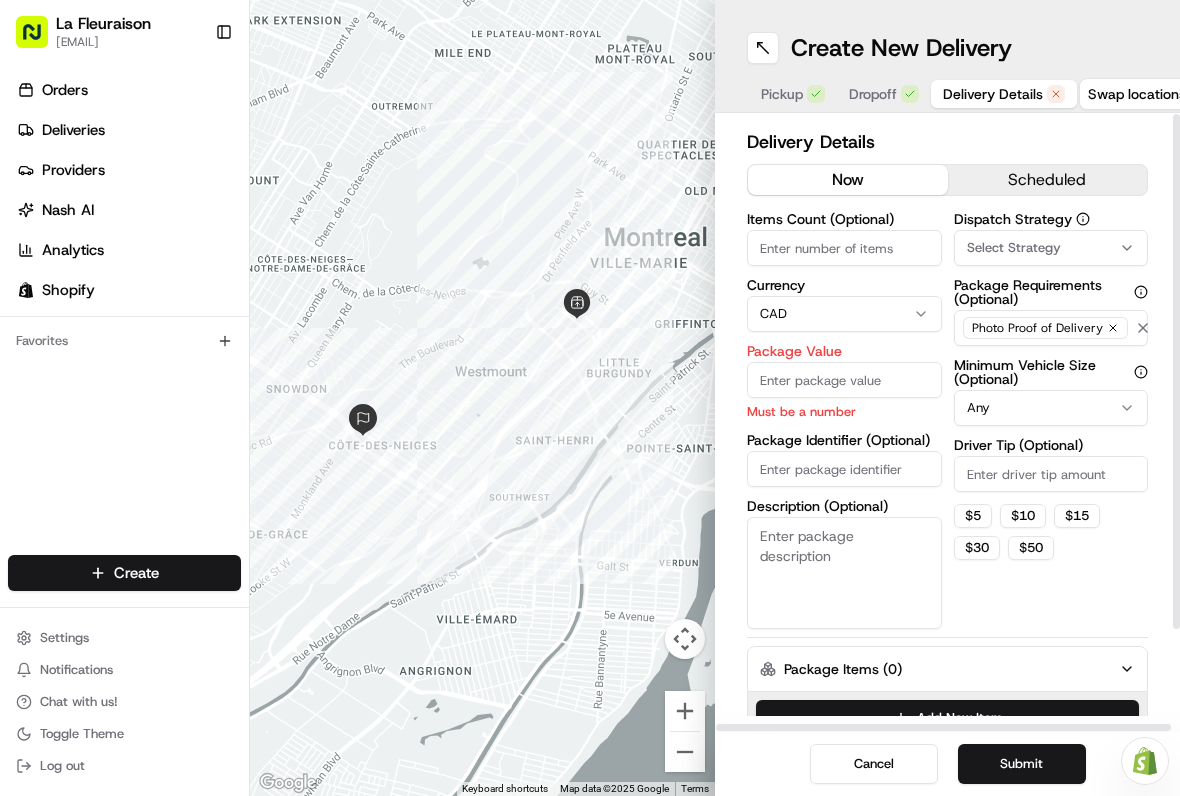 click on "Package Value" at bounding box center (844, 380) 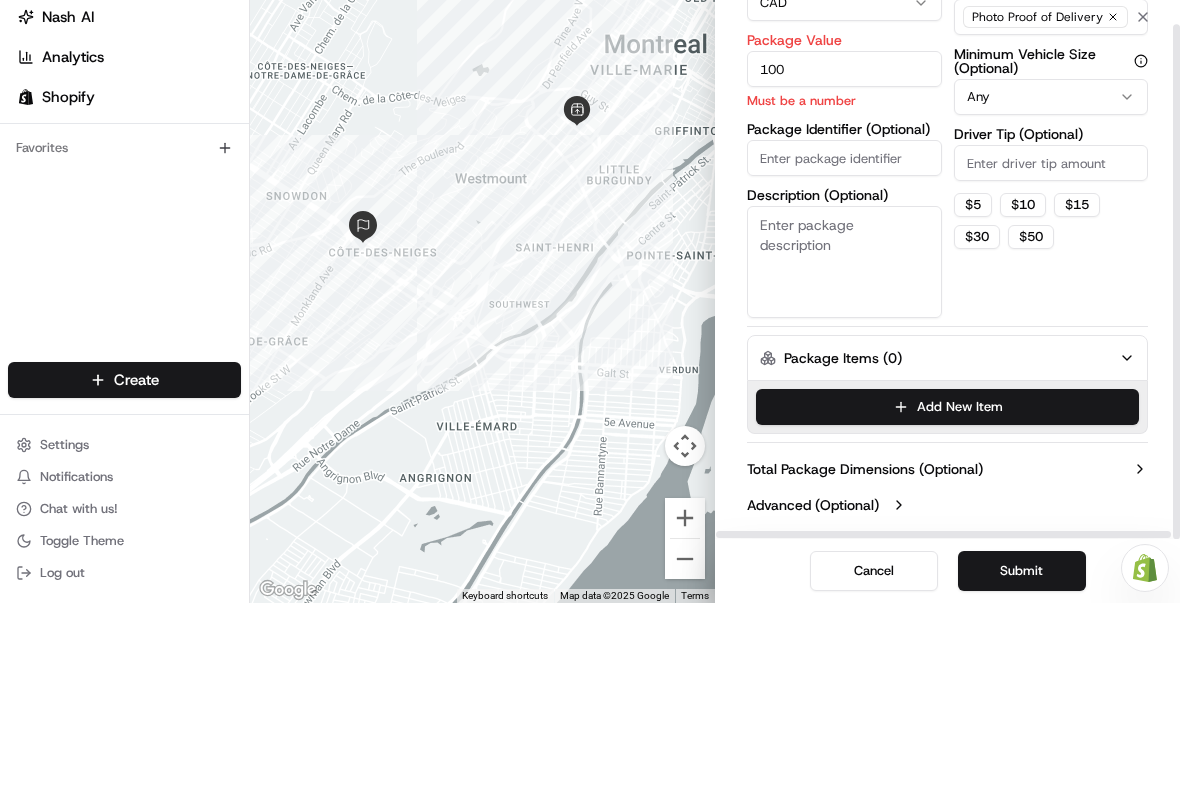 scroll, scrollTop: 119, scrollLeft: 0, axis: vertical 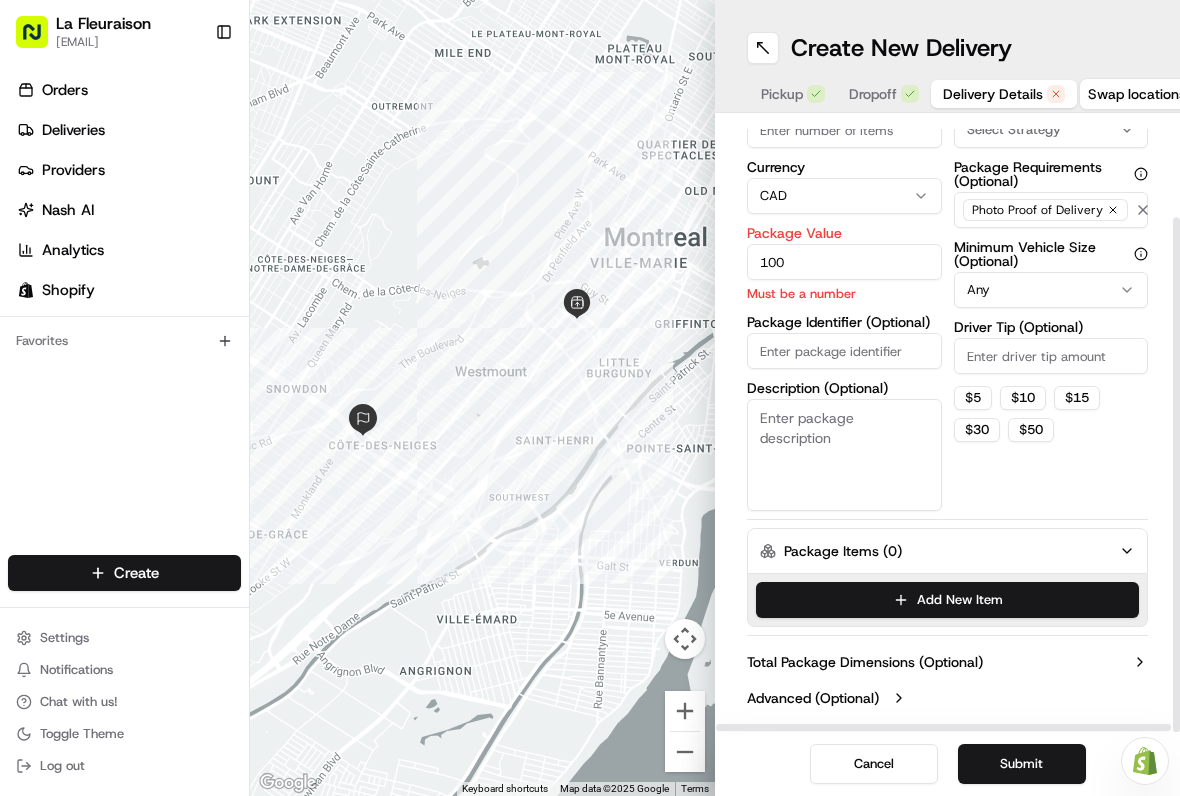 type on "100" 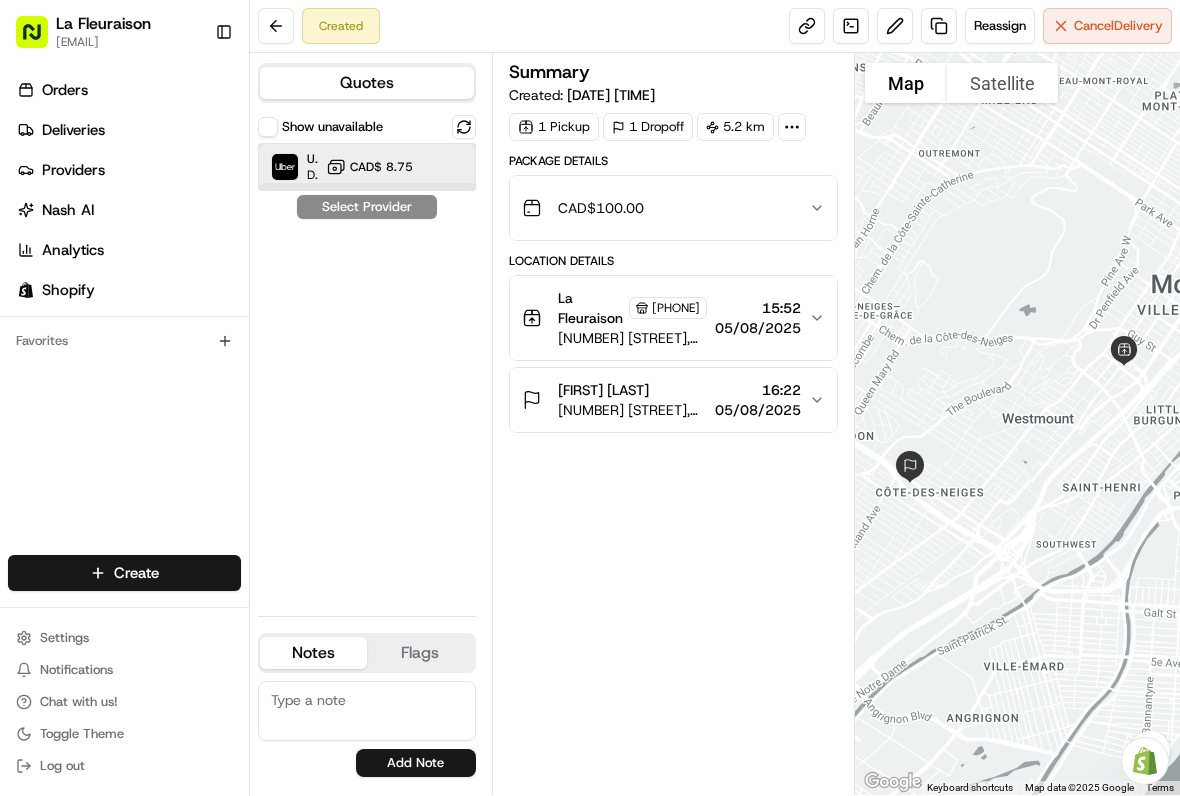 click at bounding box center [285, 167] 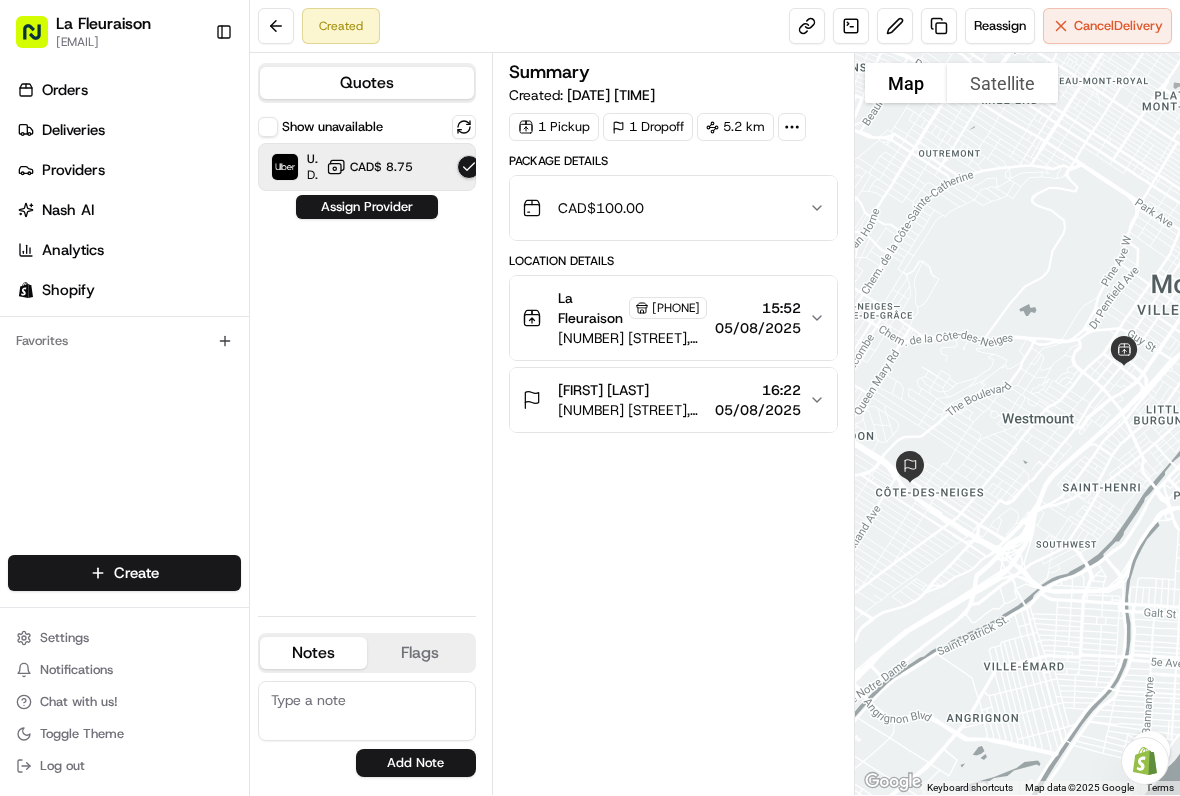 click on "Assign Provider" at bounding box center [367, 207] 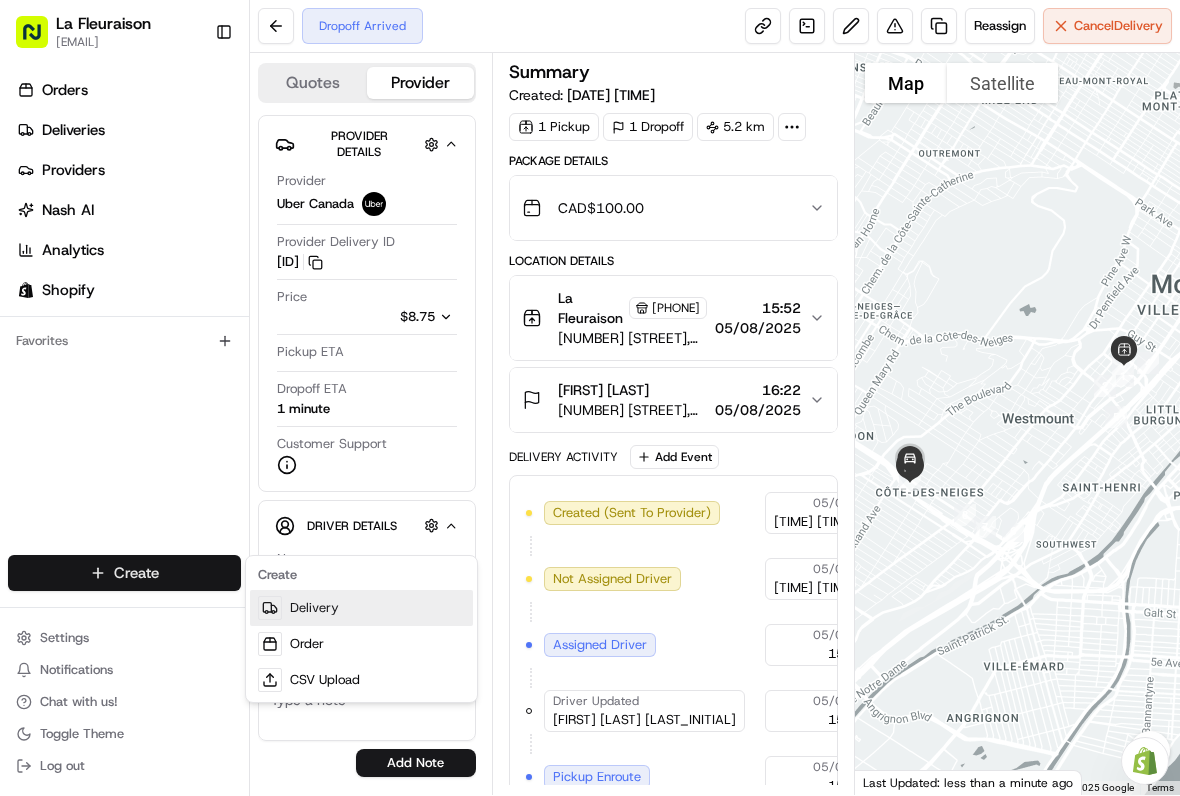 click on "Delivery" at bounding box center (361, 608) 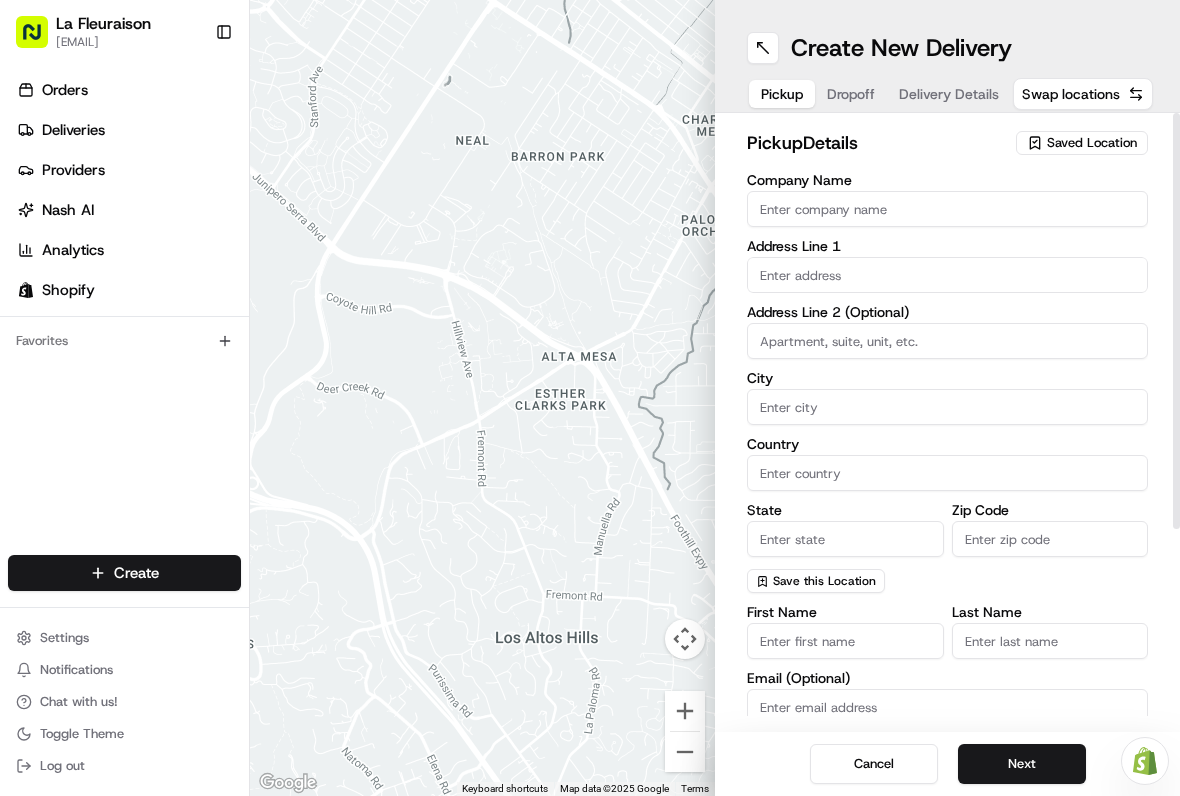 click on "Saved Location" at bounding box center (1092, 143) 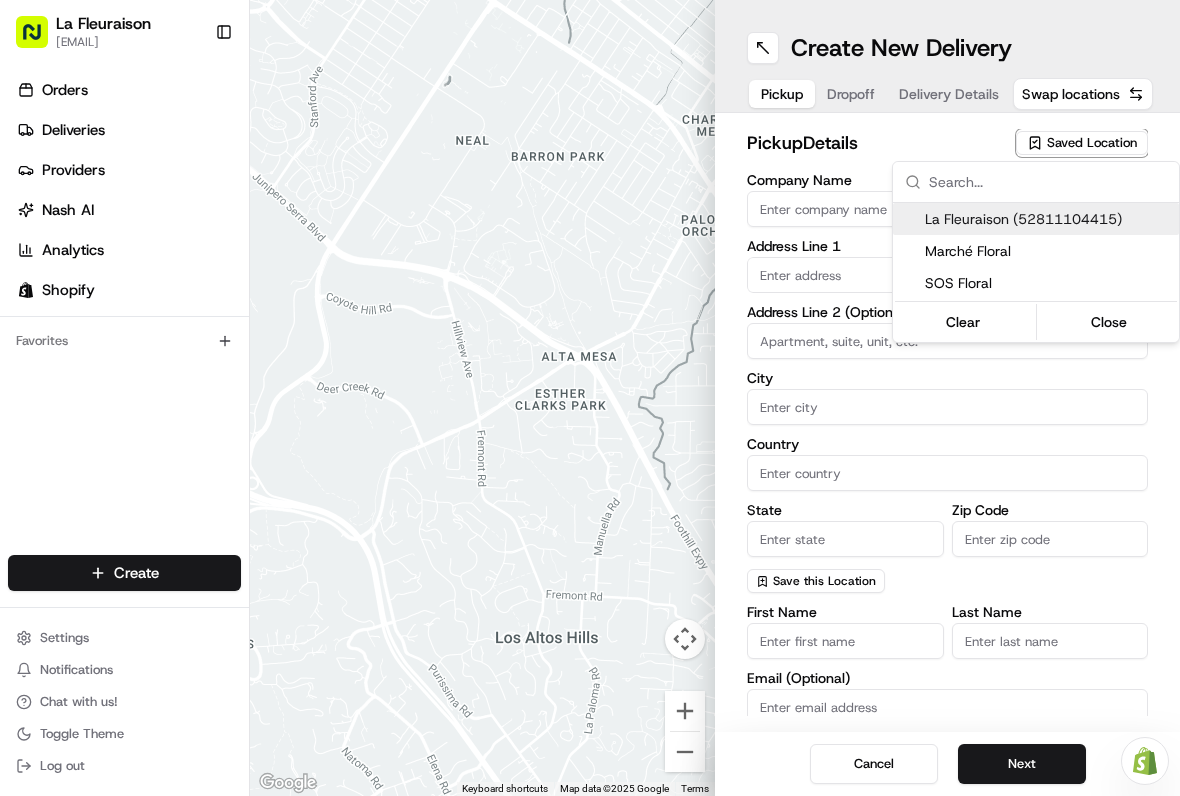 click on "La Fleuraison (52811104415)" at bounding box center (1048, 219) 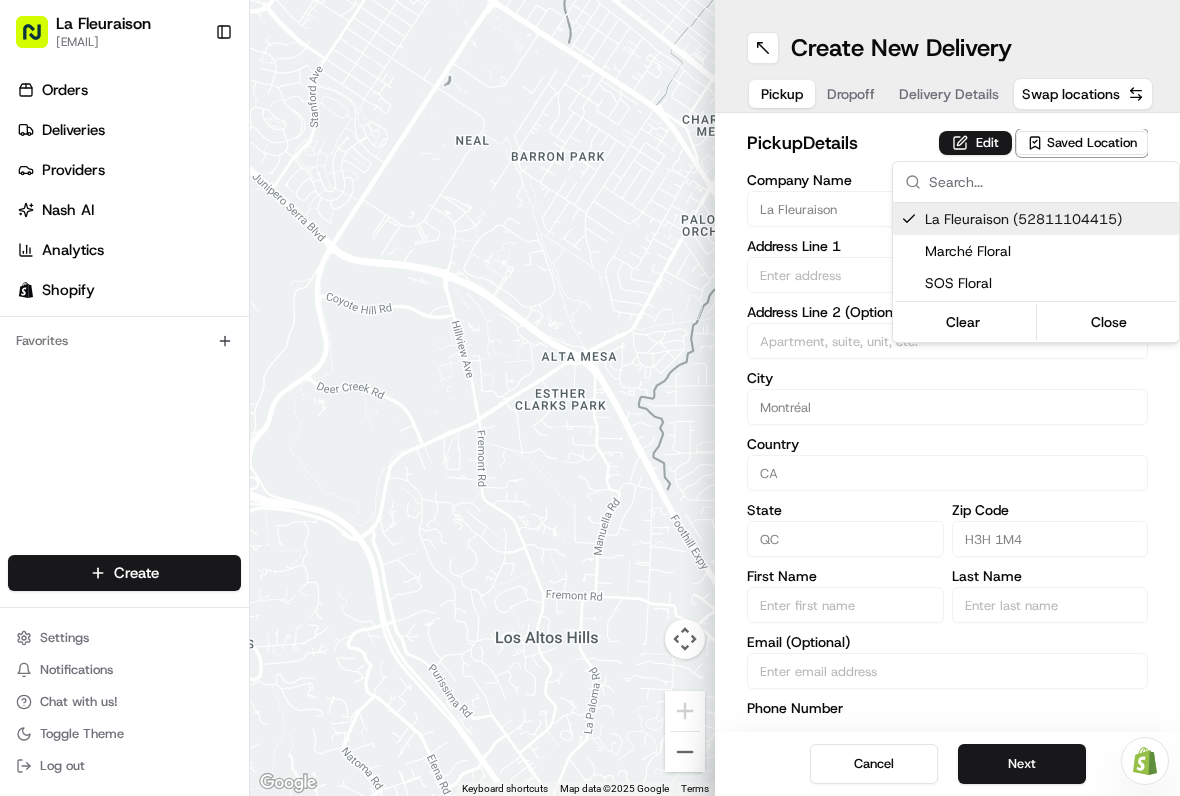 type on "[NUMBER] [STREET]" 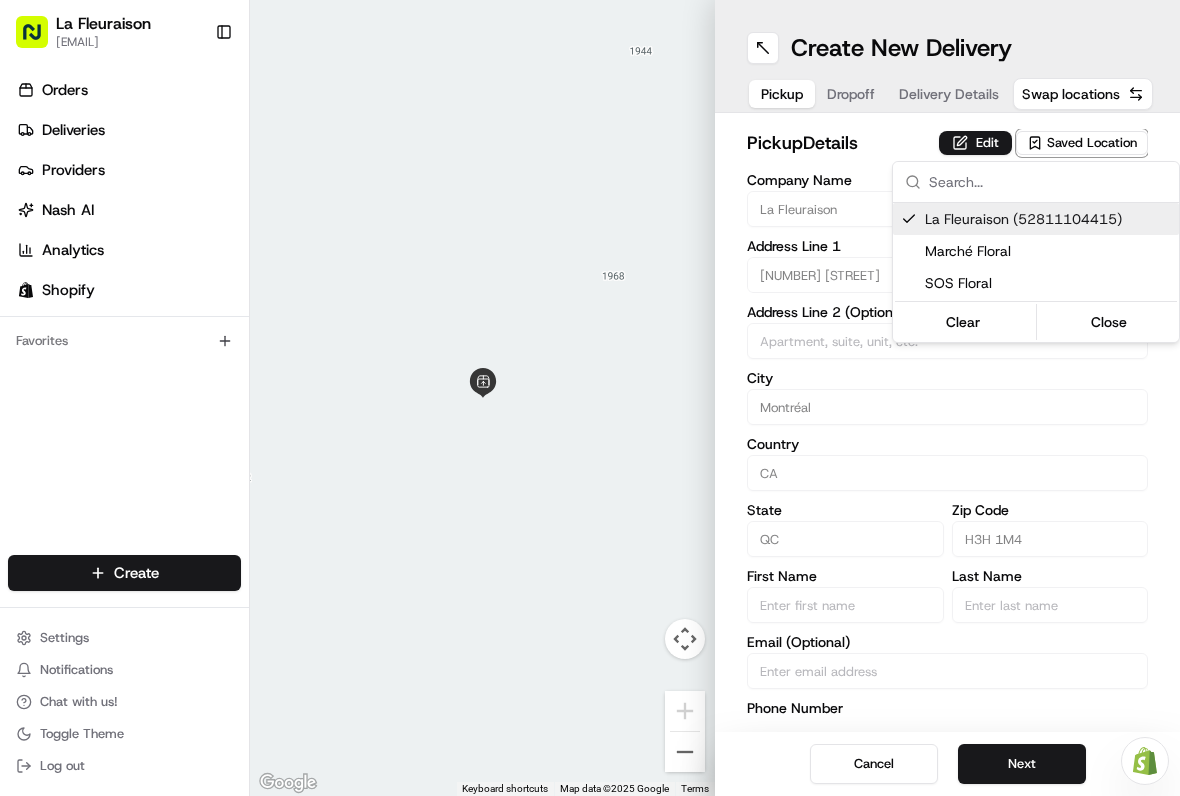 click on "Close" at bounding box center (1109, 322) 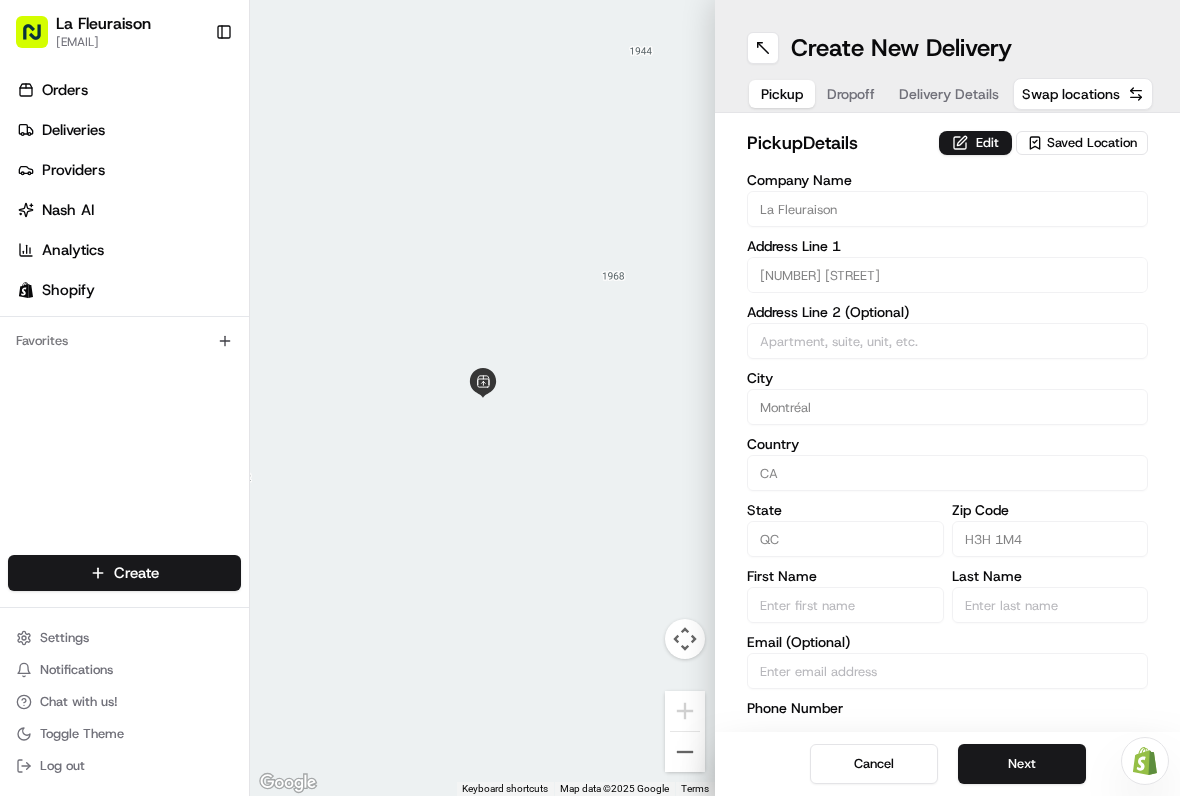 click on "Next" at bounding box center [1022, 764] 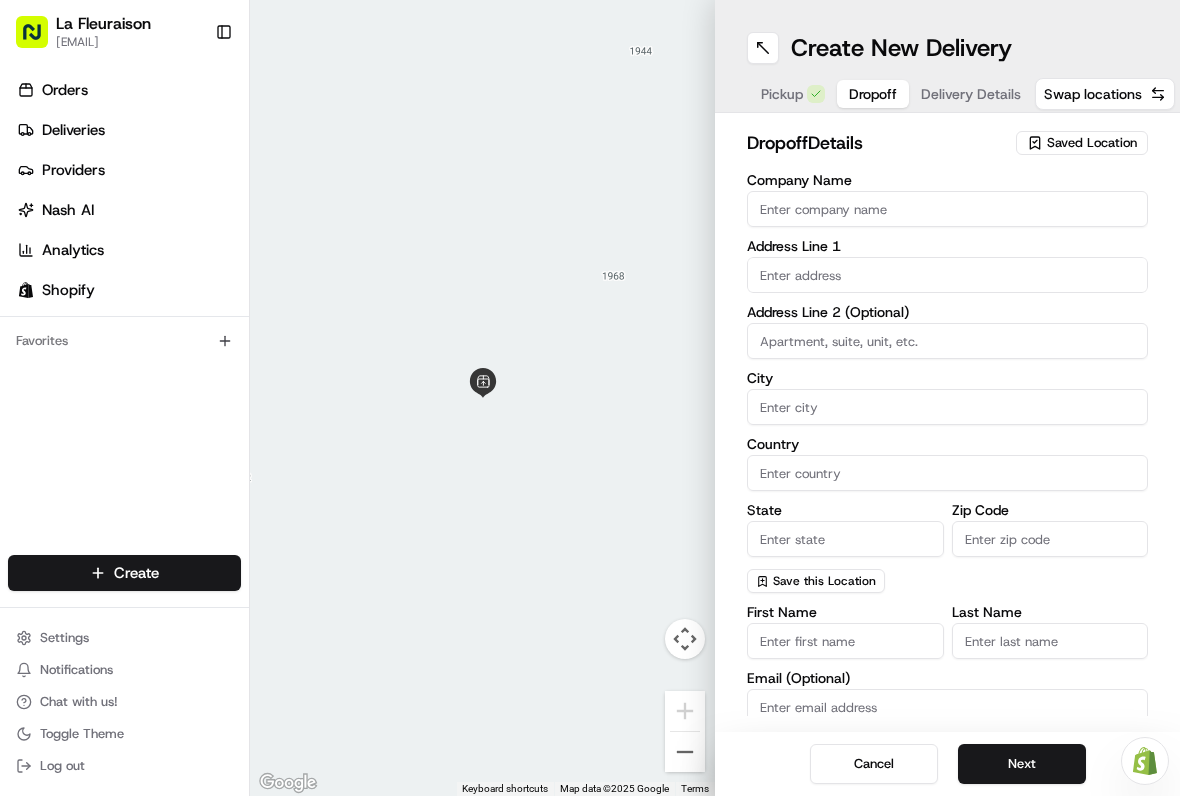 click at bounding box center [947, 275] 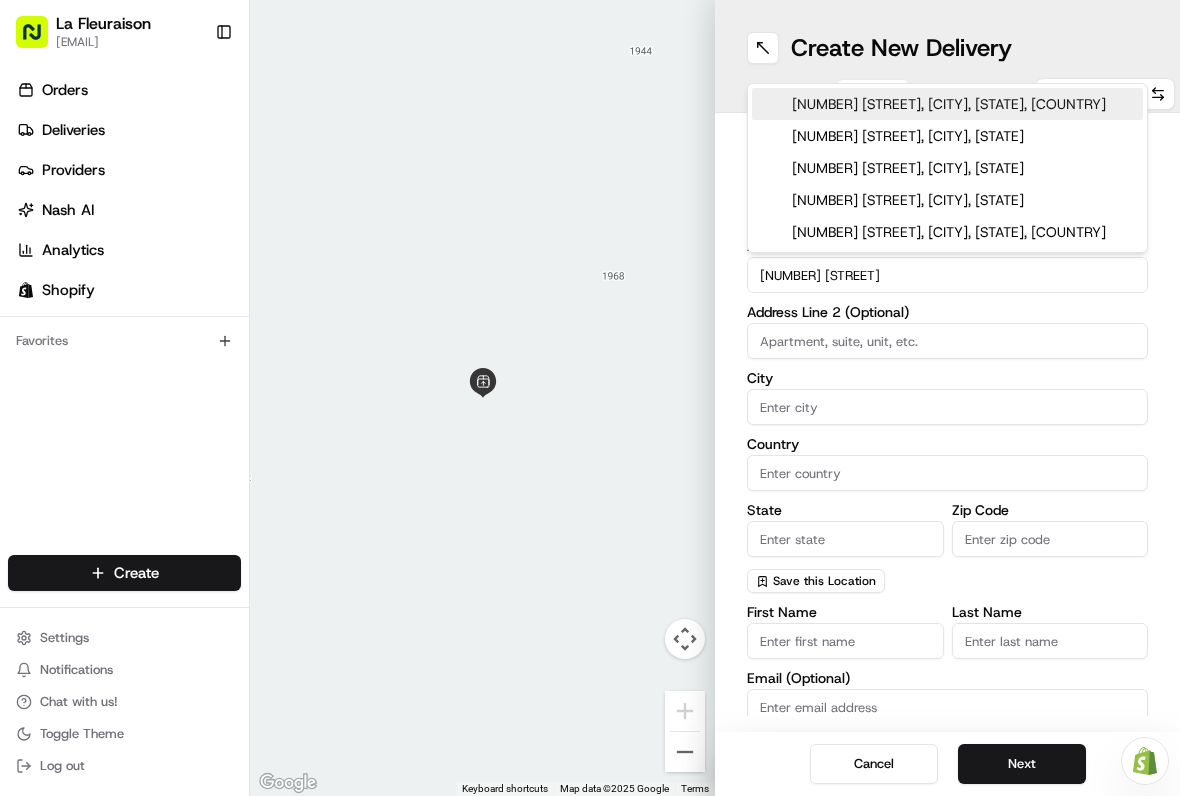 click on "[NUMBER] [STREET], [CITY], [STATE], [COUNTRY]" at bounding box center (947, 104) 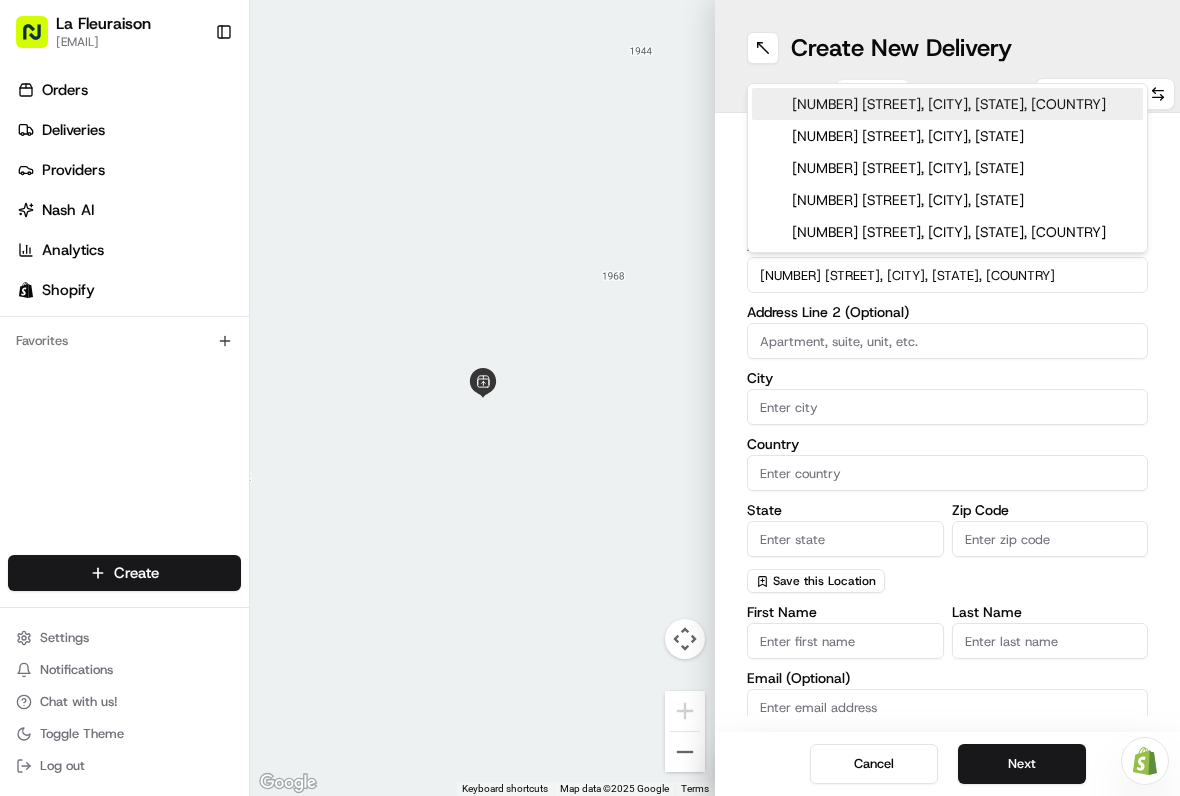 type on "[NUMBER] [STREET], [CITY], [STATE], [COUNTRY]" 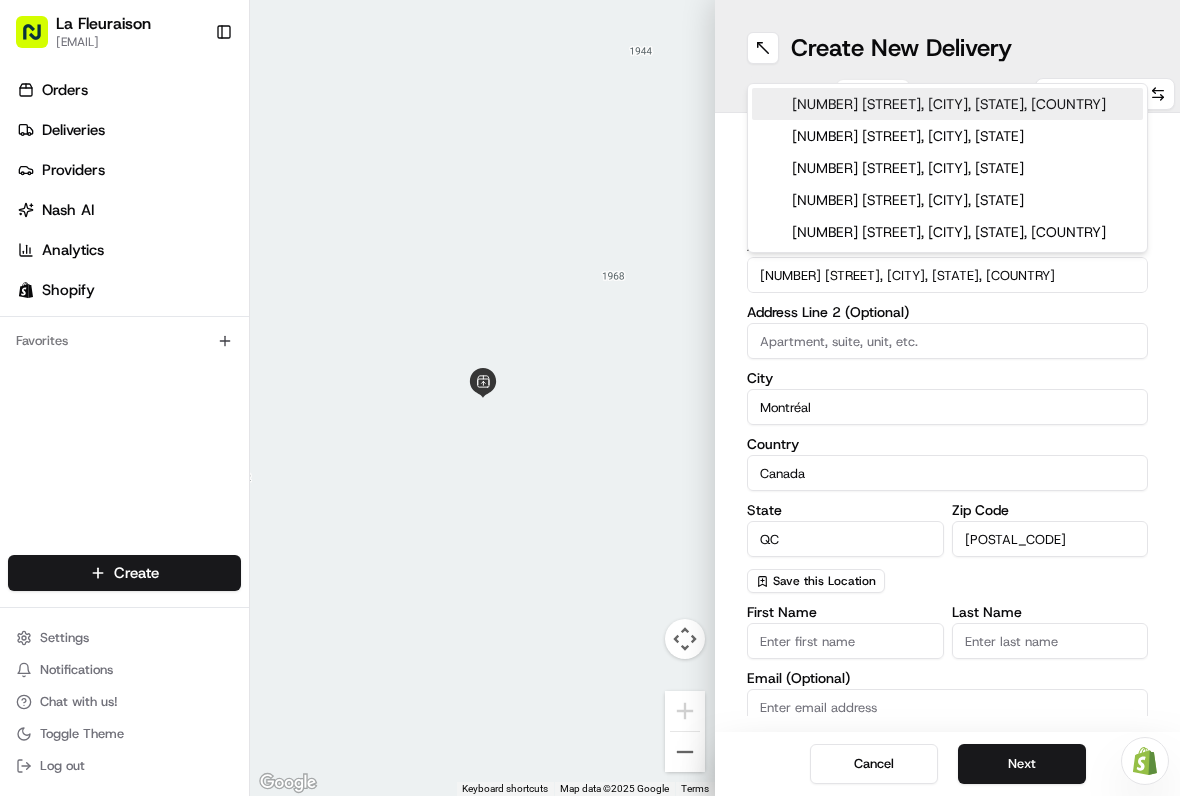 type on "[NUMBER] [STREET]" 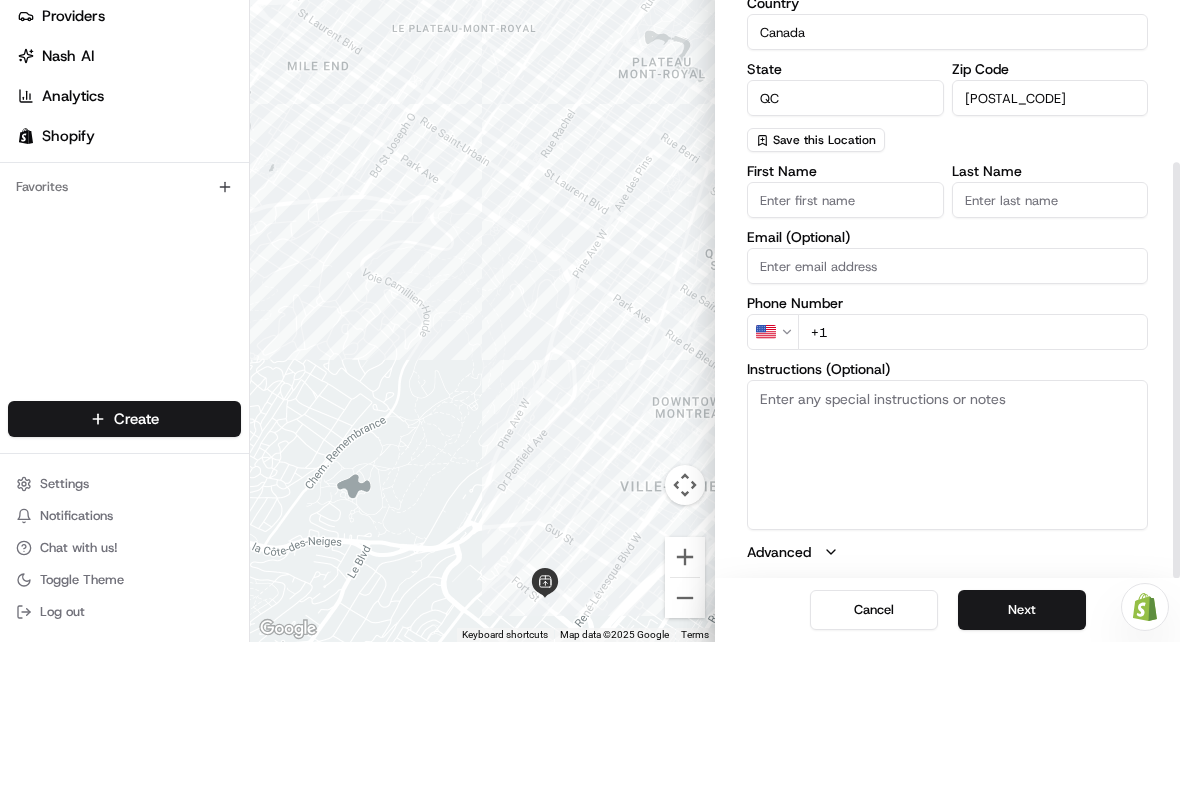 scroll, scrollTop: 287, scrollLeft: 0, axis: vertical 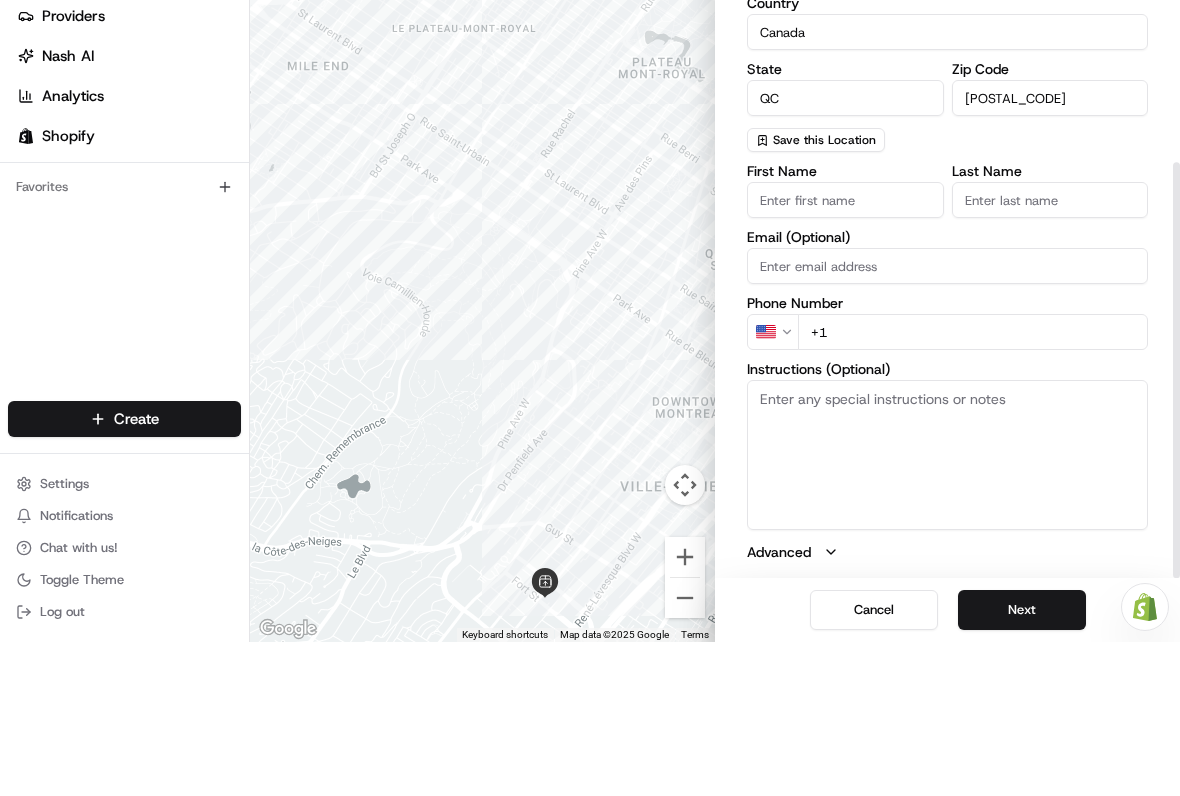 click on "First Name" at bounding box center [845, 354] 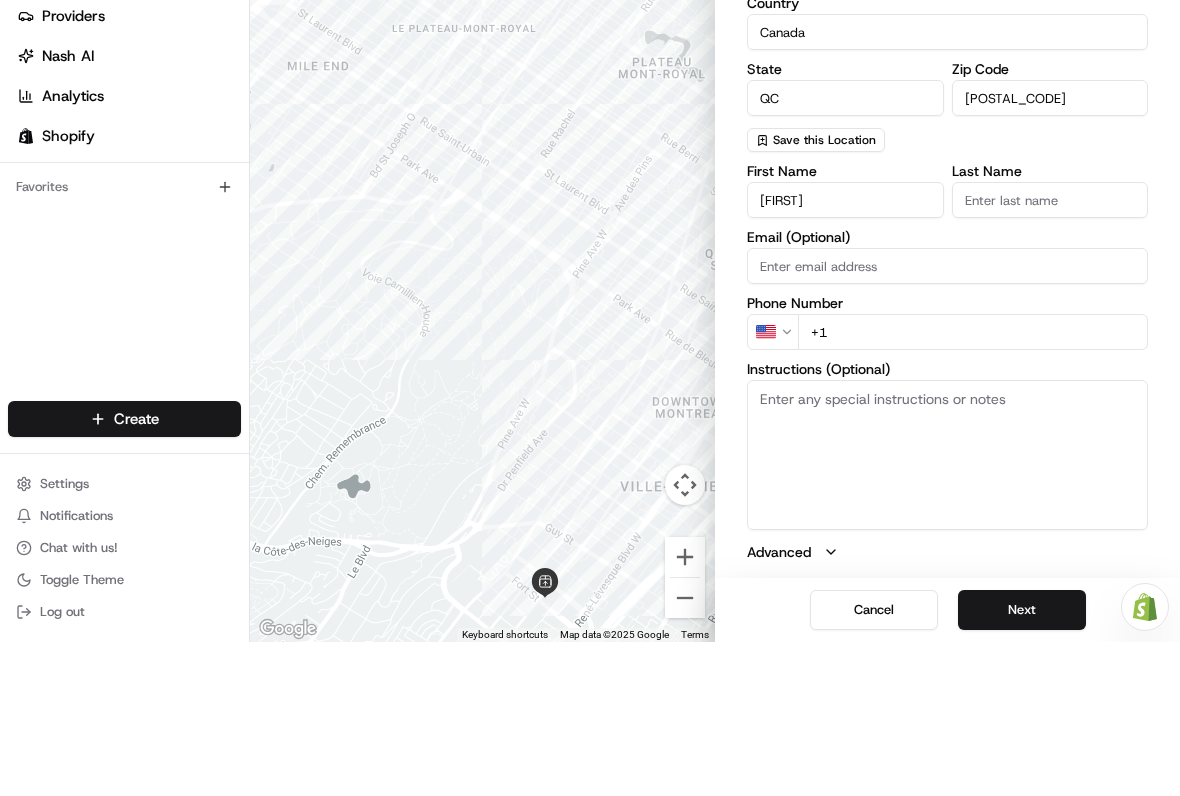 type on "[FIRST]" 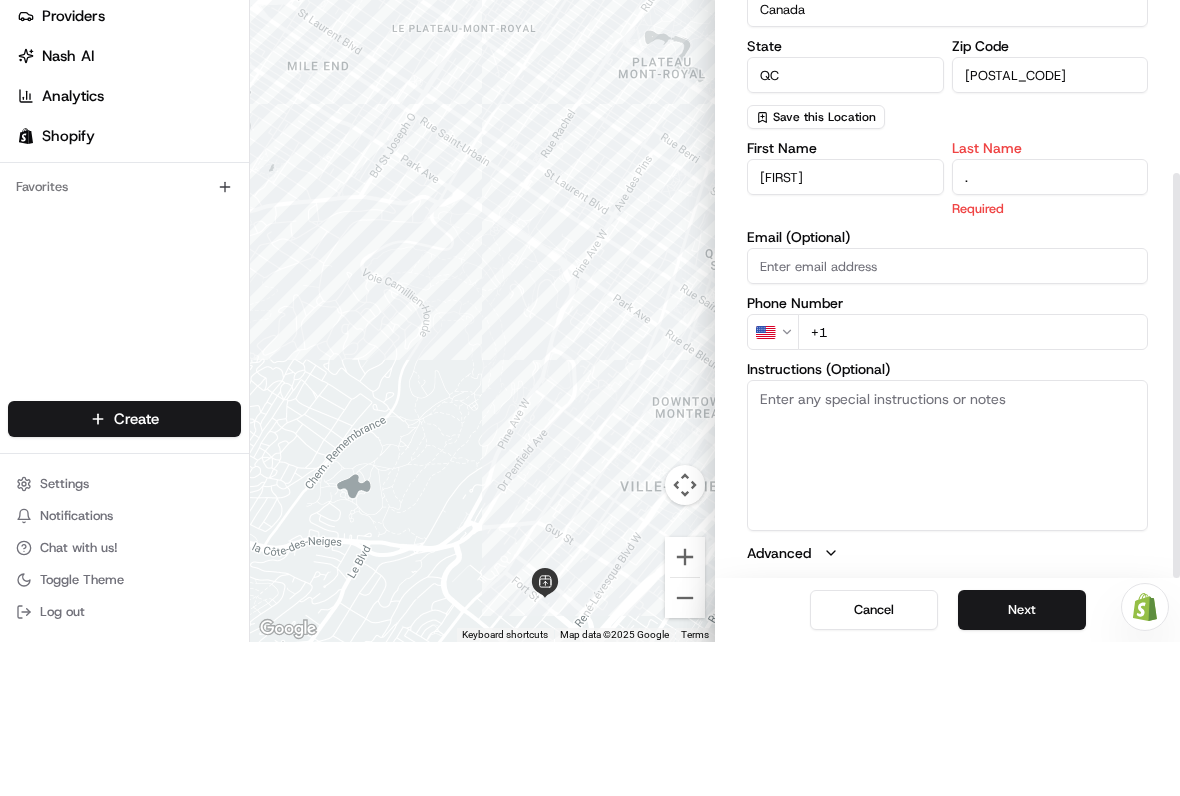 type on "." 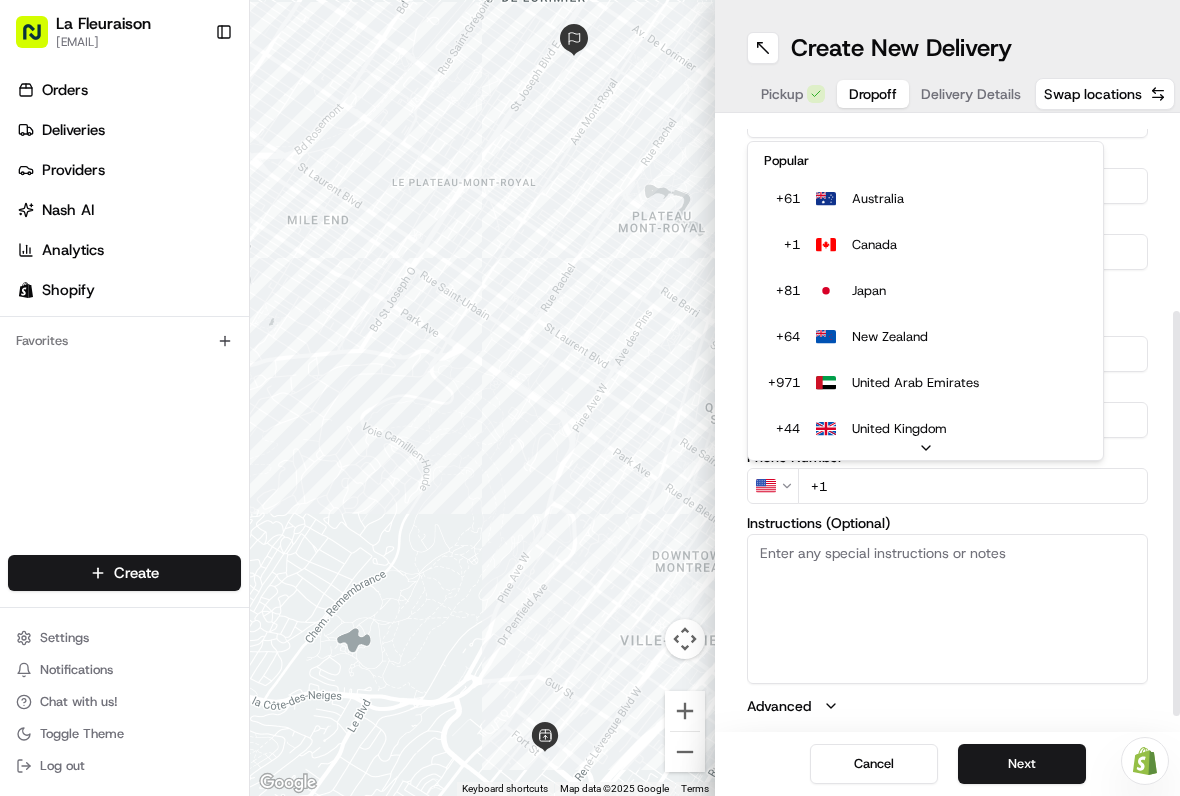 scroll, scrollTop: 287, scrollLeft: 0, axis: vertical 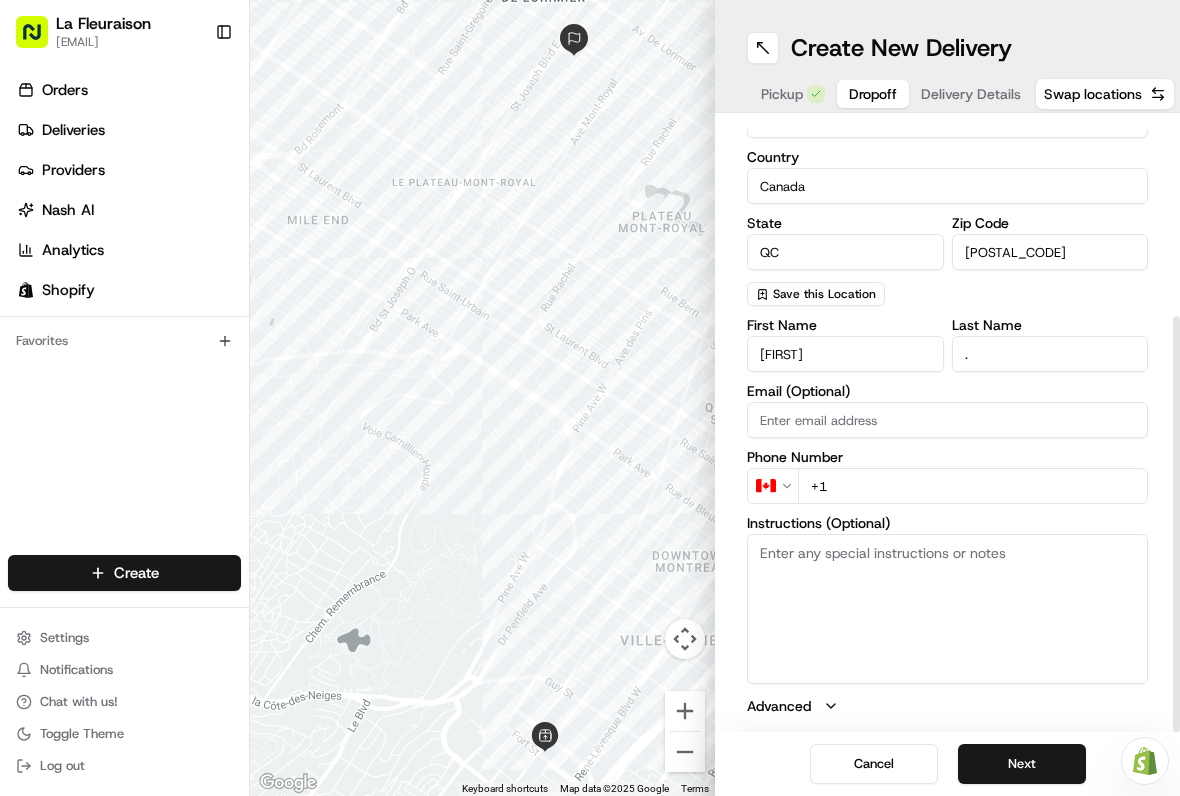 click on "+1" at bounding box center [973, 486] 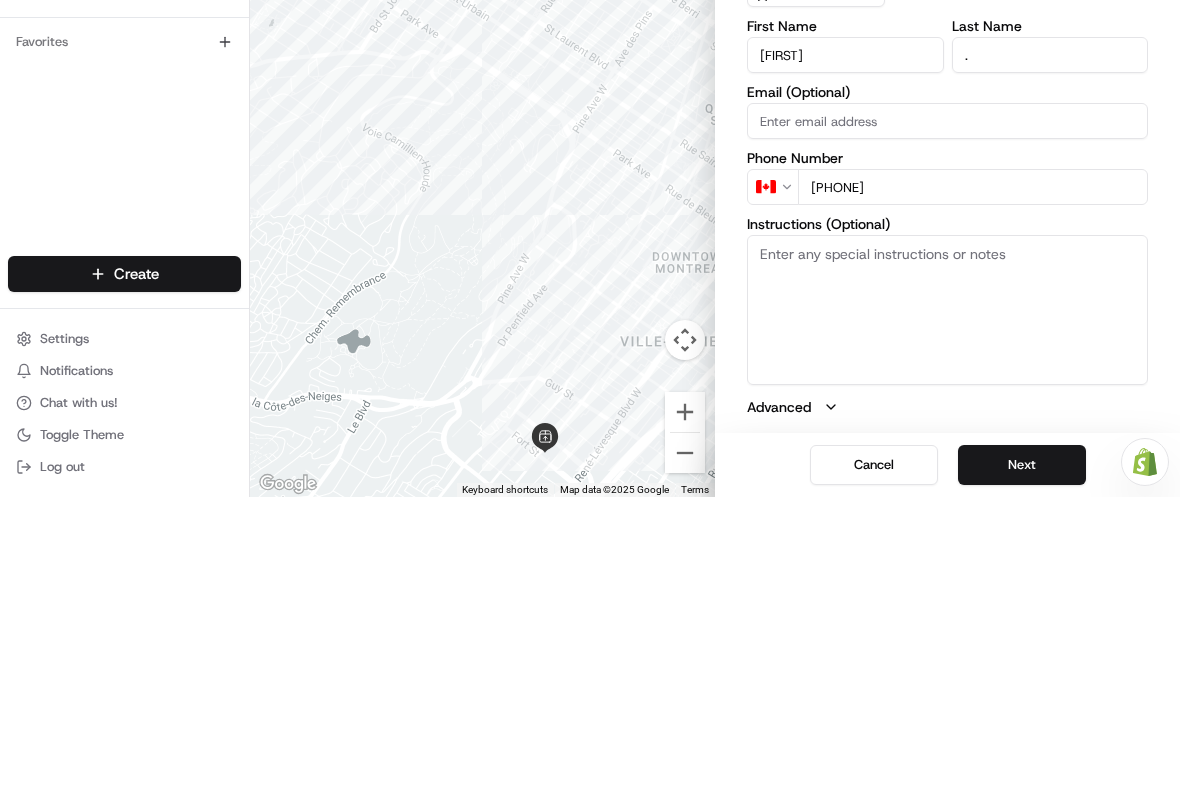 type on "[PHONE]" 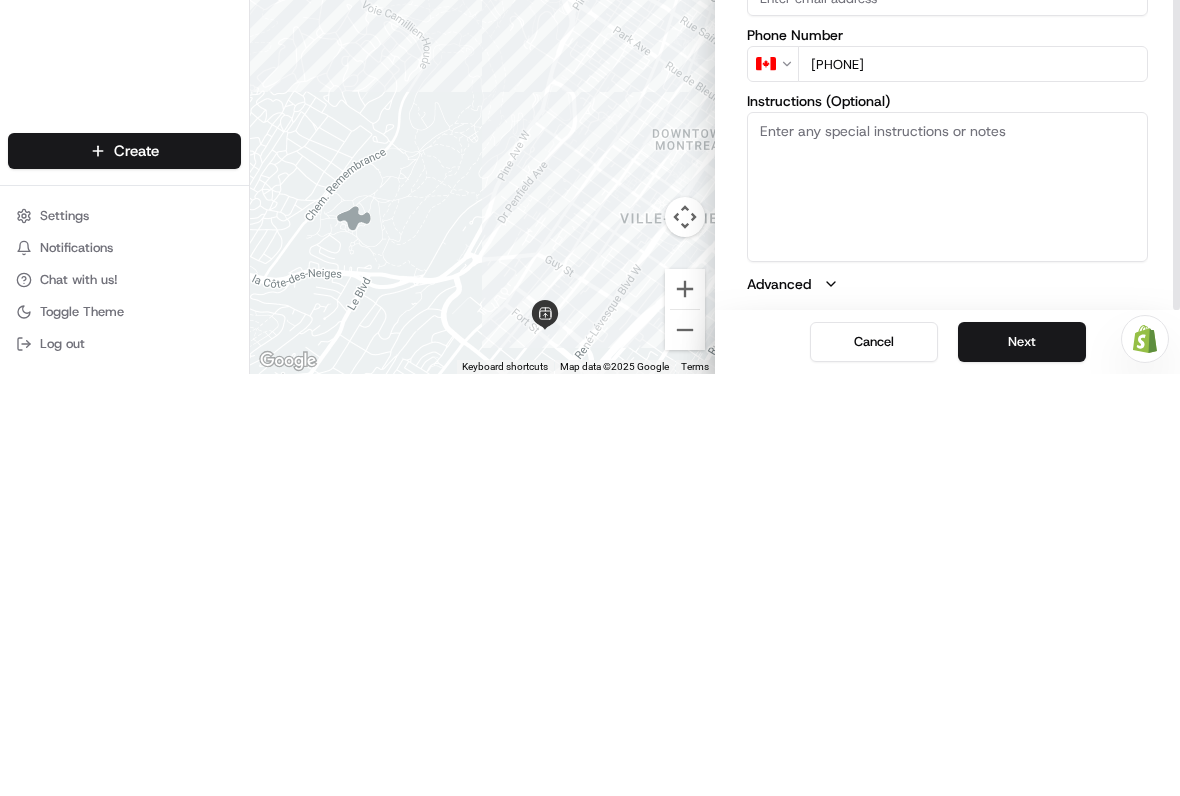 click on "Next" at bounding box center (1022, 764) 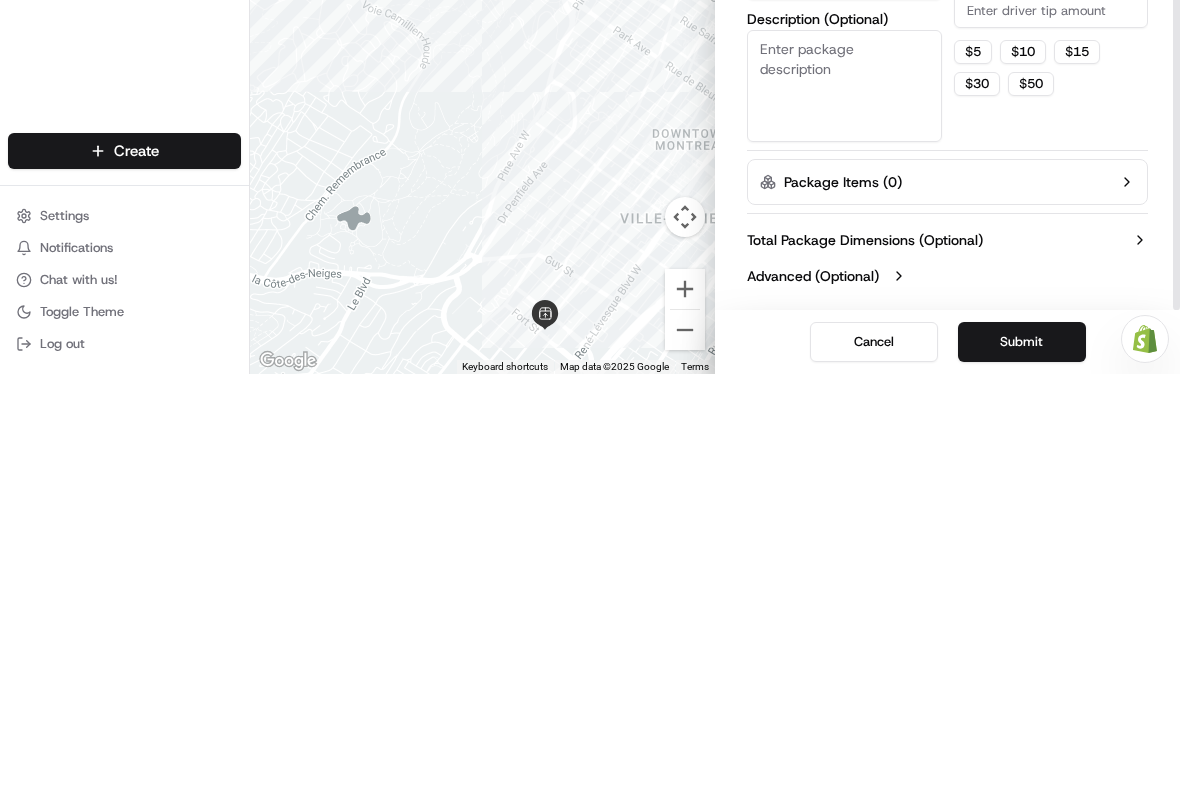 scroll, scrollTop: 43, scrollLeft: 0, axis: vertical 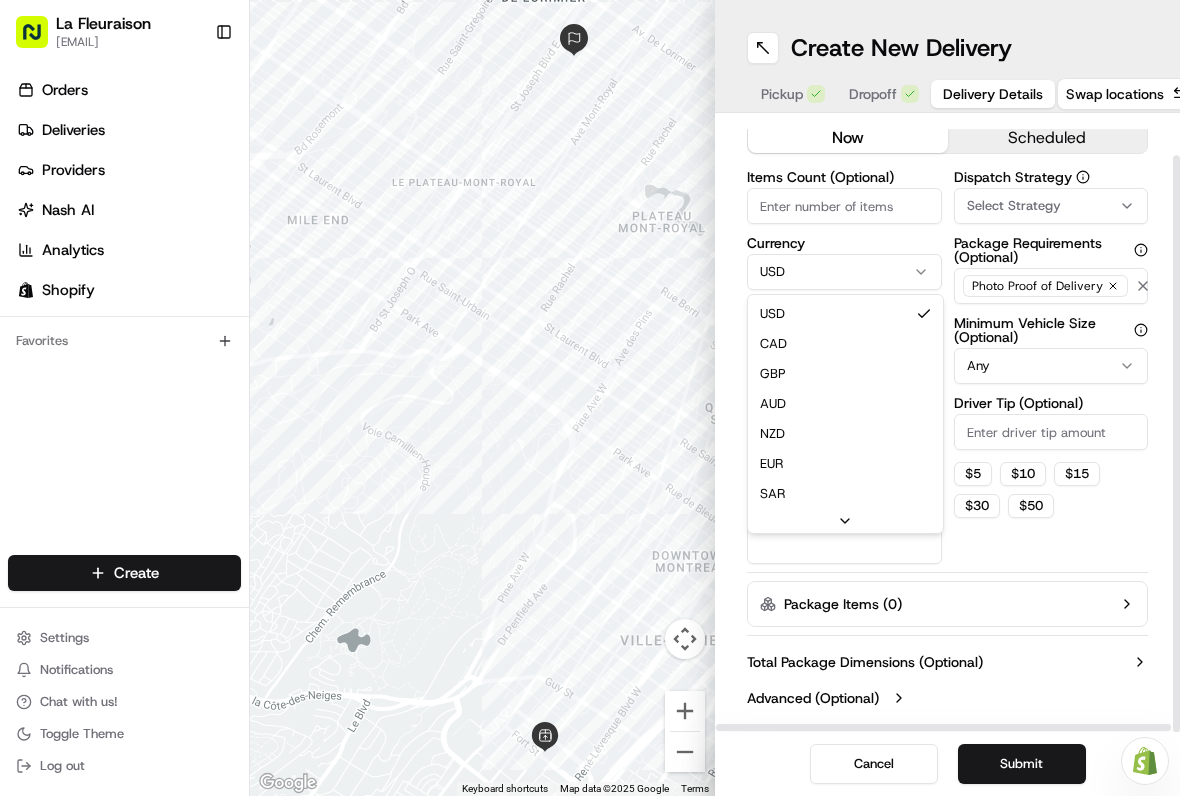 click on "[BRAND_NAME] [EMAIL] [TOGGLE_SIDEBAR] [ORDERS] [DELIVERIES] [PROVIDERS] [AI_ANALYTICS] [BRAND_NAME] [FAVORITES] [MAIN_MENU] [MEMBERS] [ORGANIZATION] [ORGANIZATION] [USERS] [ROLES] [PREFERENCES] [CUSTOMIZATION] [TRACKING] [ORCHESTRATION] [AUTOMATIONS] [LOCATIONS] [PICKUP_LOCATIONS] [DROPOFF_LOCATIONS] [BILLING] [BILLING] [REFUND_REQUESTS] [INTEGRATIONS] [NOTIFICATION_TRIGGERS] [WEBHOOKS] [API_KEYS] [REQUEST_LOGS] [CREATE] [SETTINGS] [NOTIFICATIONS] [CHAT_WITH_US] [TOGGLE_THEME] [LOG_OUT] [NEED_HELP] [BRAND_NAME] [ONBOARDING] [REACH_OUT] [SUPPORT] [BUTTON] [NAVIGATE] [MAP] [TOUCH_GESTURES] [DOUBLE_TAP] [HOLD] [FINGER] [MAP] [DRAG] [MAP] [MOVE_LEFT] [MOVE_LEFT] [MOVE_RIGHT] [MOVE_RIGHT] [MOVE_UP] [MOVE_UP] [MOVE_DOWN] [MOVE_DOWN] [ZOOM_IN] [ZOOM_IN] [ZOOM_OUT] [ZOOM_OUT] [HOME] [JUMP_LEFT] [PERCENT] [END] [JUMP_RIGHT] [PERCENT] [PAGE_UP] [JUMP_UP] [PERCENT] [PAGE_DOWN] [JUMP_DOWN] [PERCENT] [KEYBOARD_SHORTCUTS] [MAP_DATA] [MAP_DATA] [GOOGLE] [MAP_DATA] [GOOGLE] [METRIC] [IMPERIAL] [UNITS] [TERMS] [REPORT] [MAP_ERROR] [CREATE_NEW_DELIVERY] [PICKUP] [DROPOFF] [SWAP_LOCATIONS]" at bounding box center (590, 398) 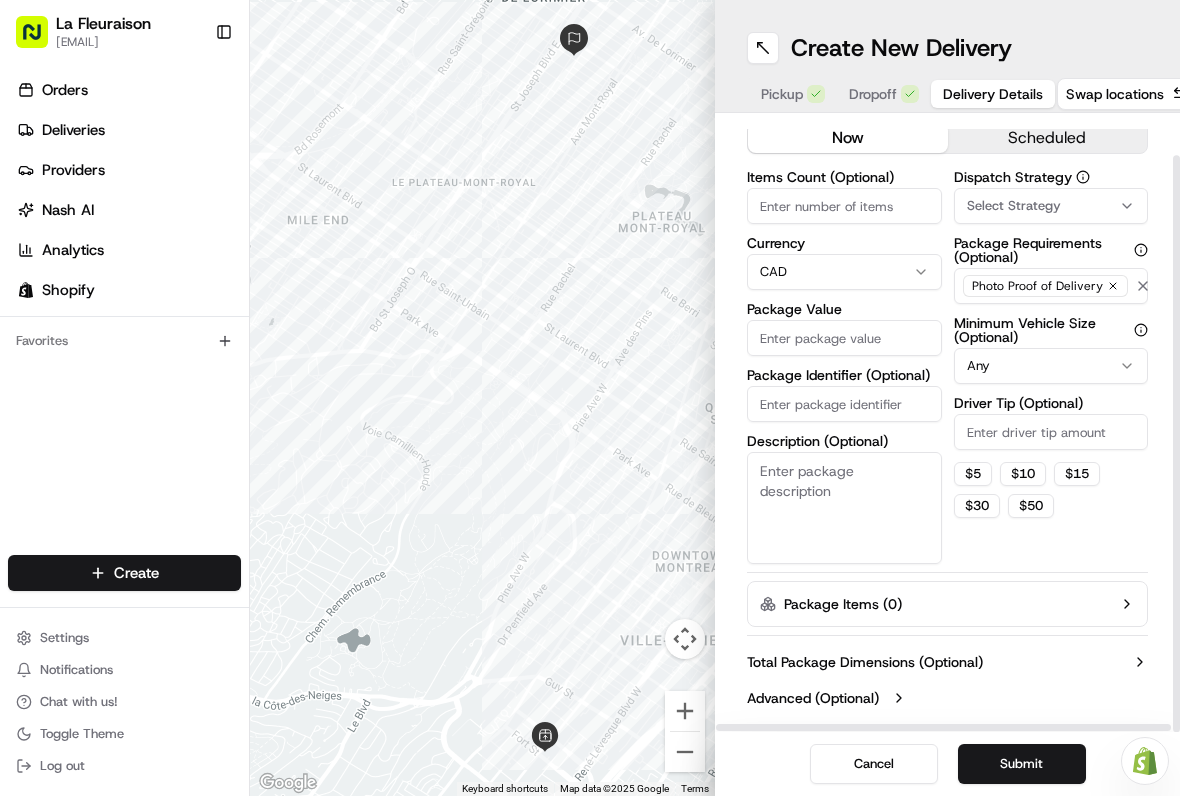 click on "Package Value" at bounding box center [844, 338] 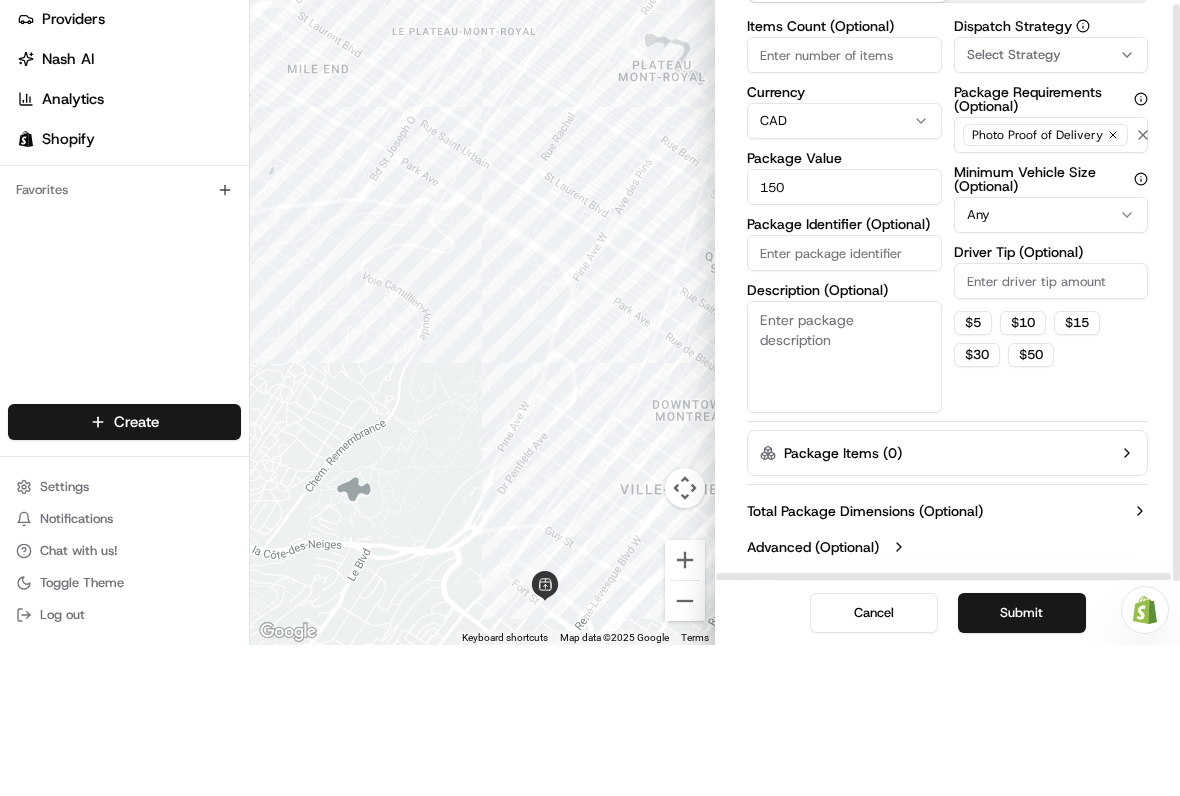scroll, scrollTop: 43, scrollLeft: 0, axis: vertical 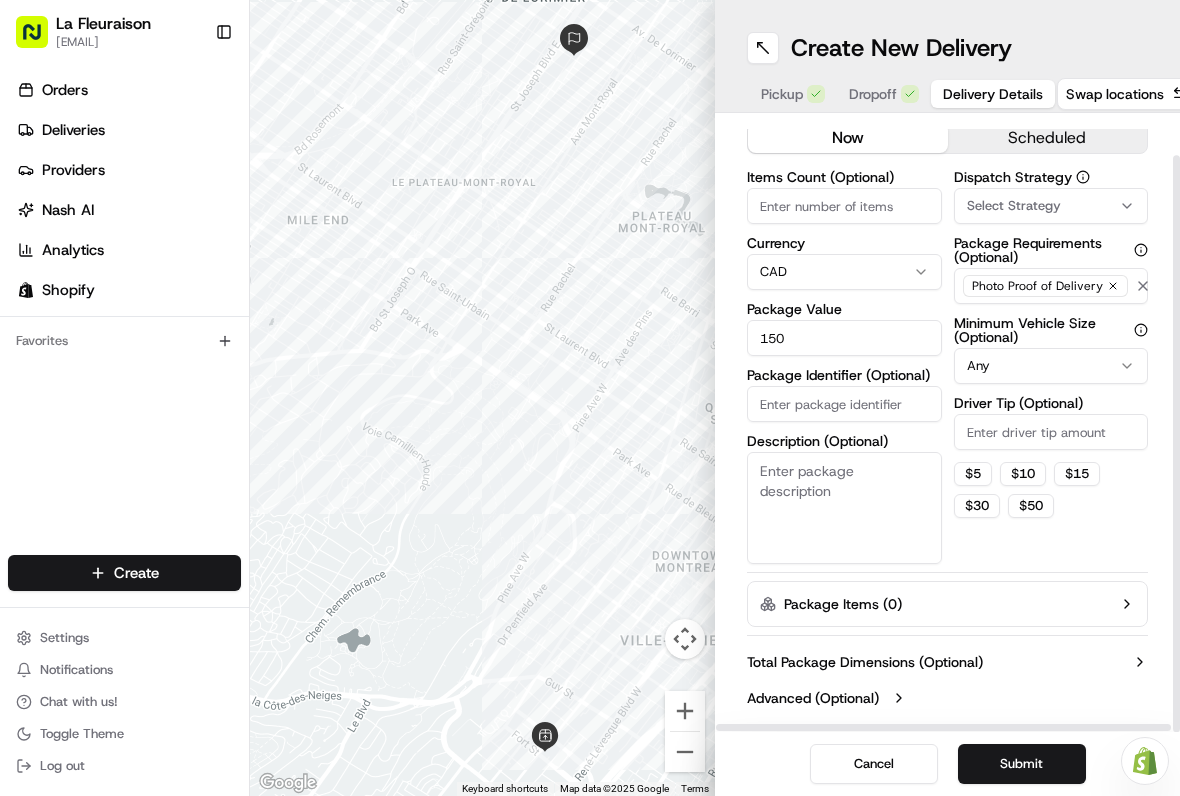 type on "150" 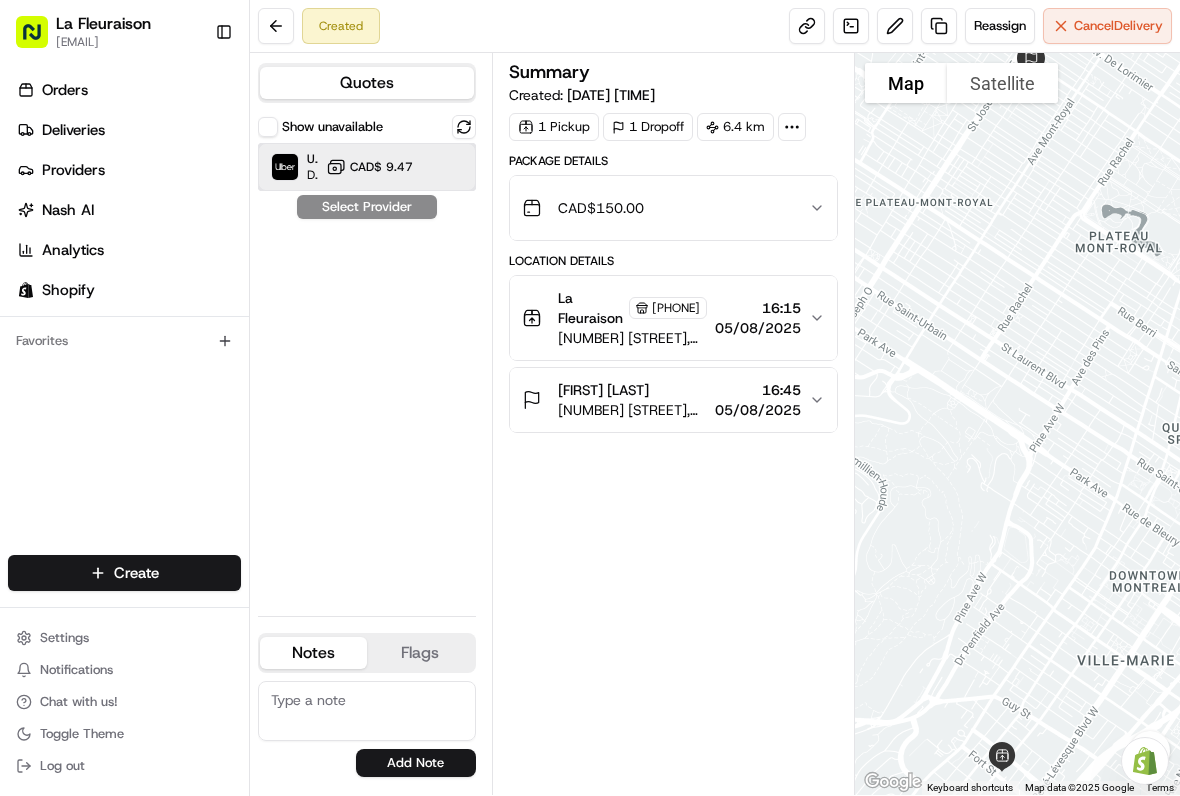 click at bounding box center (285, 167) 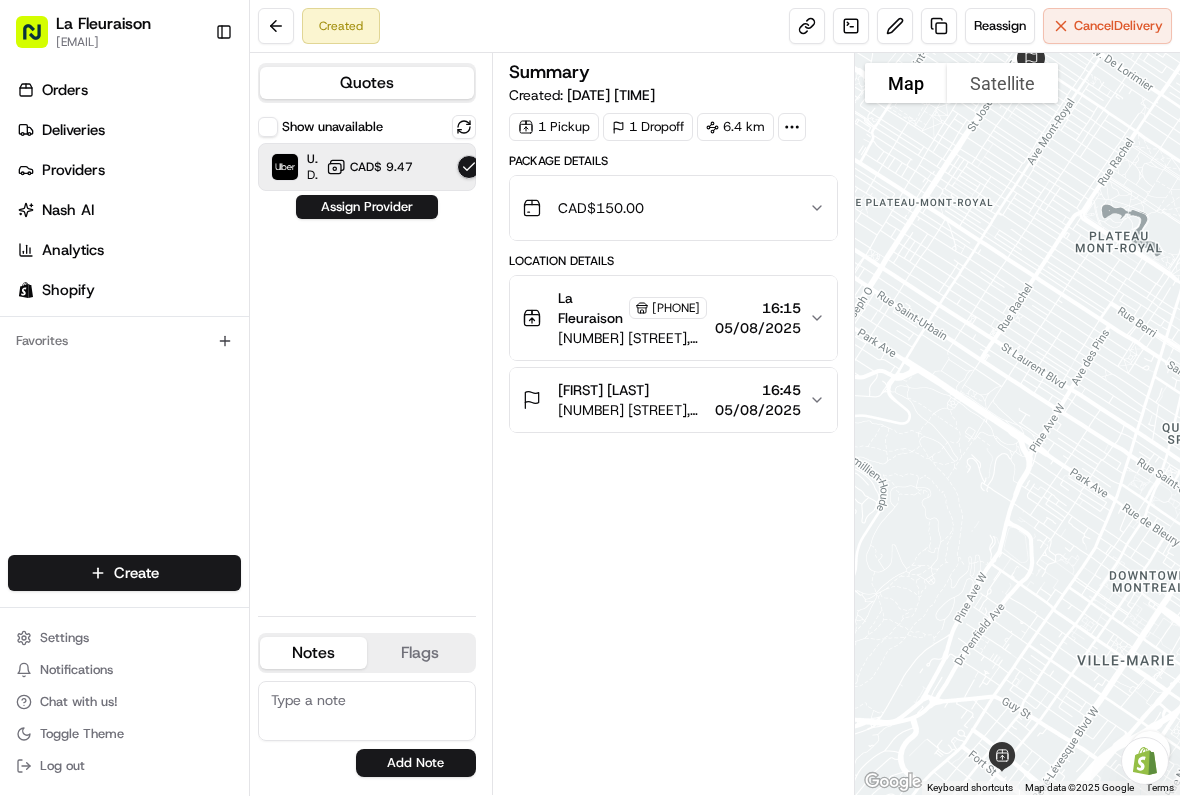 click on "Assign Provider" at bounding box center (367, 207) 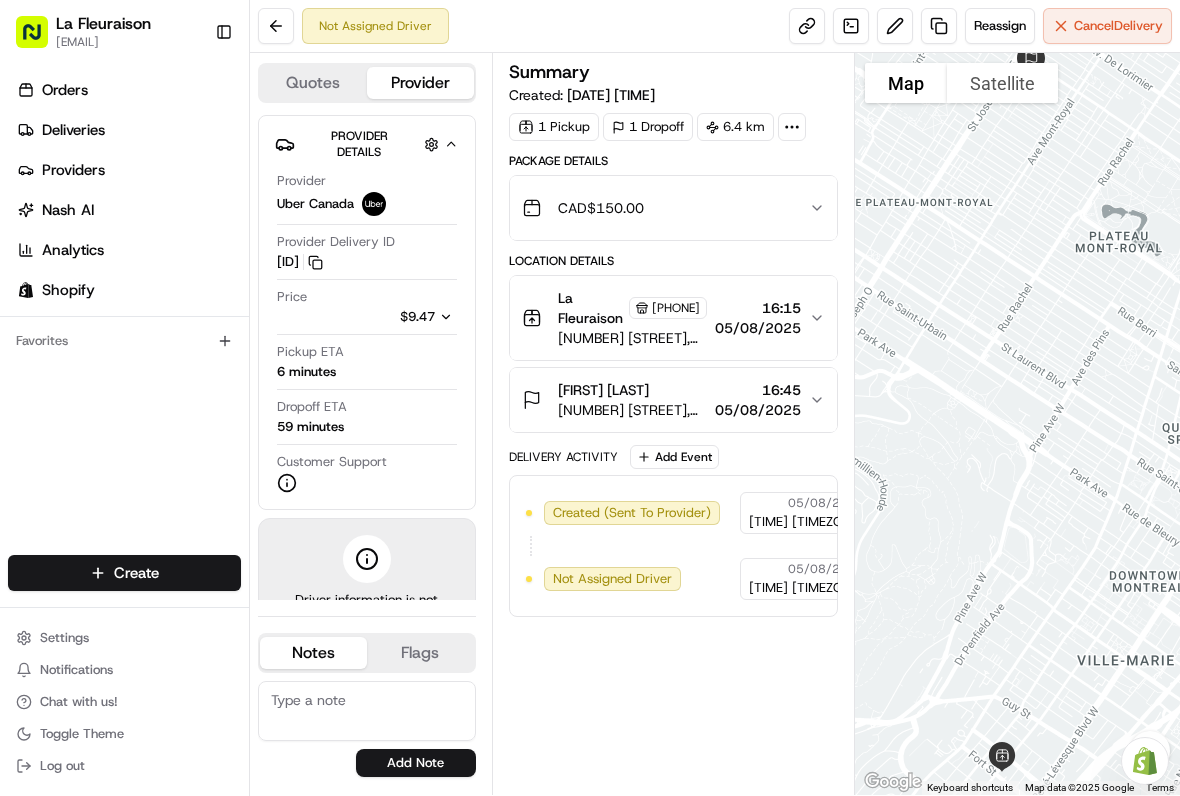 click on "Deliveries" at bounding box center [128, 130] 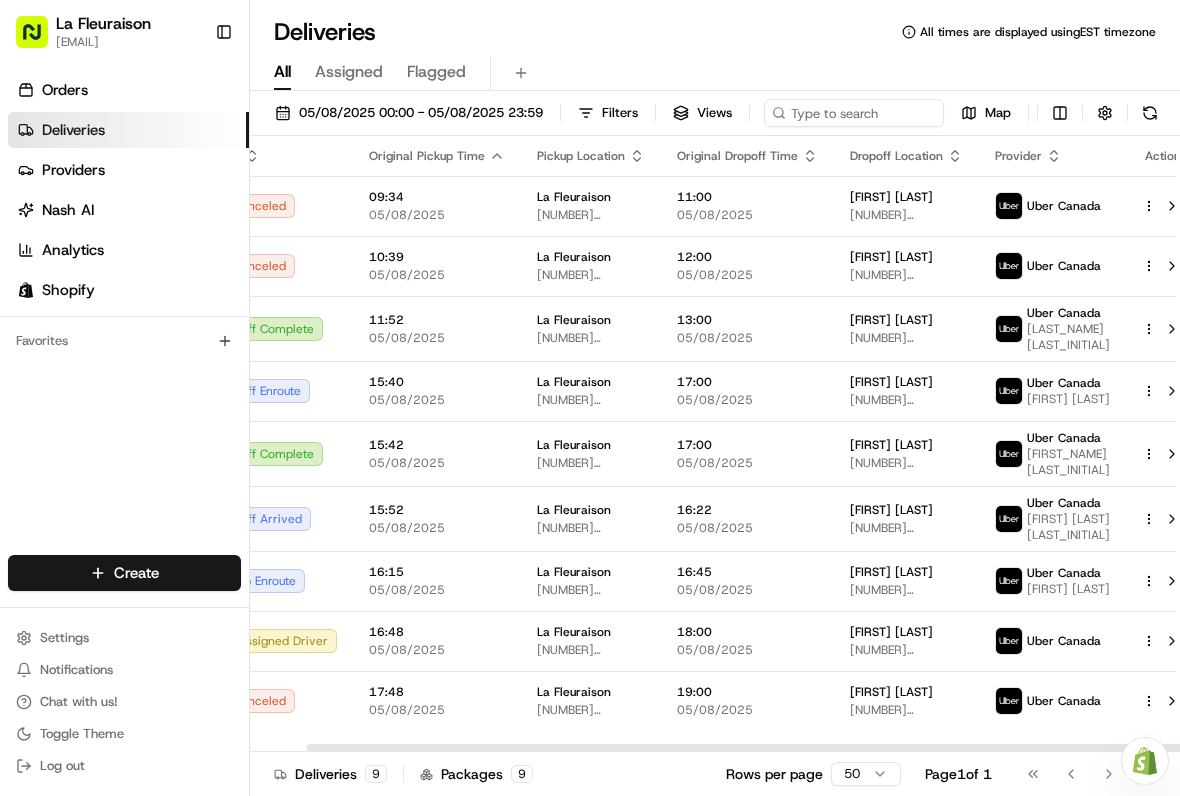 scroll, scrollTop: 0, scrollLeft: 59, axis: horizontal 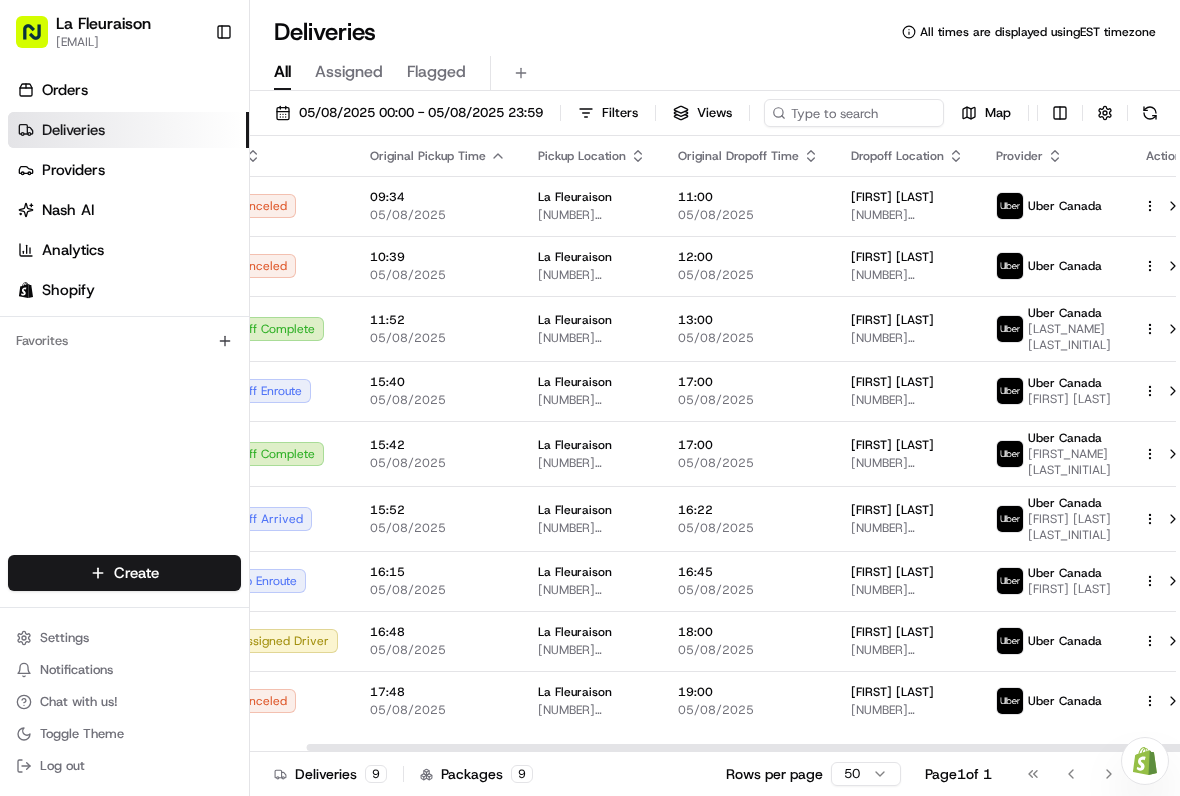 click at bounding box center (1173, 581) 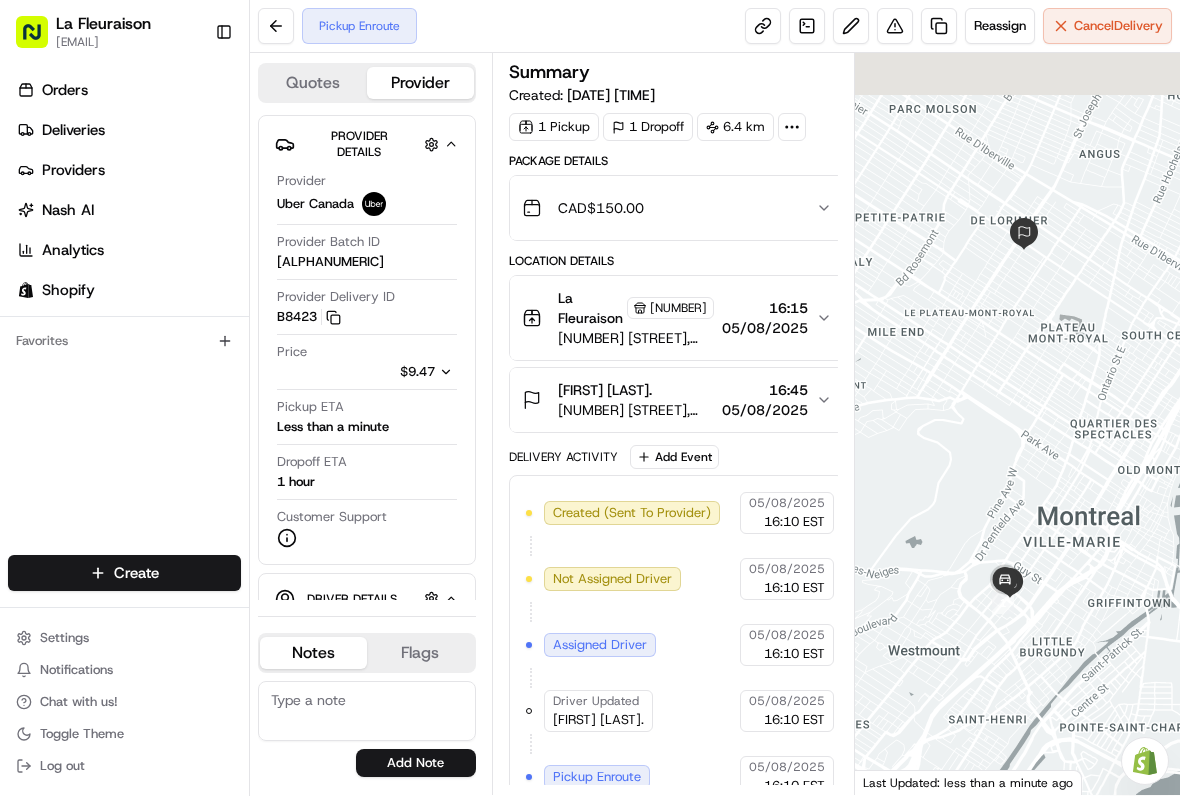 scroll, scrollTop: 0, scrollLeft: 0, axis: both 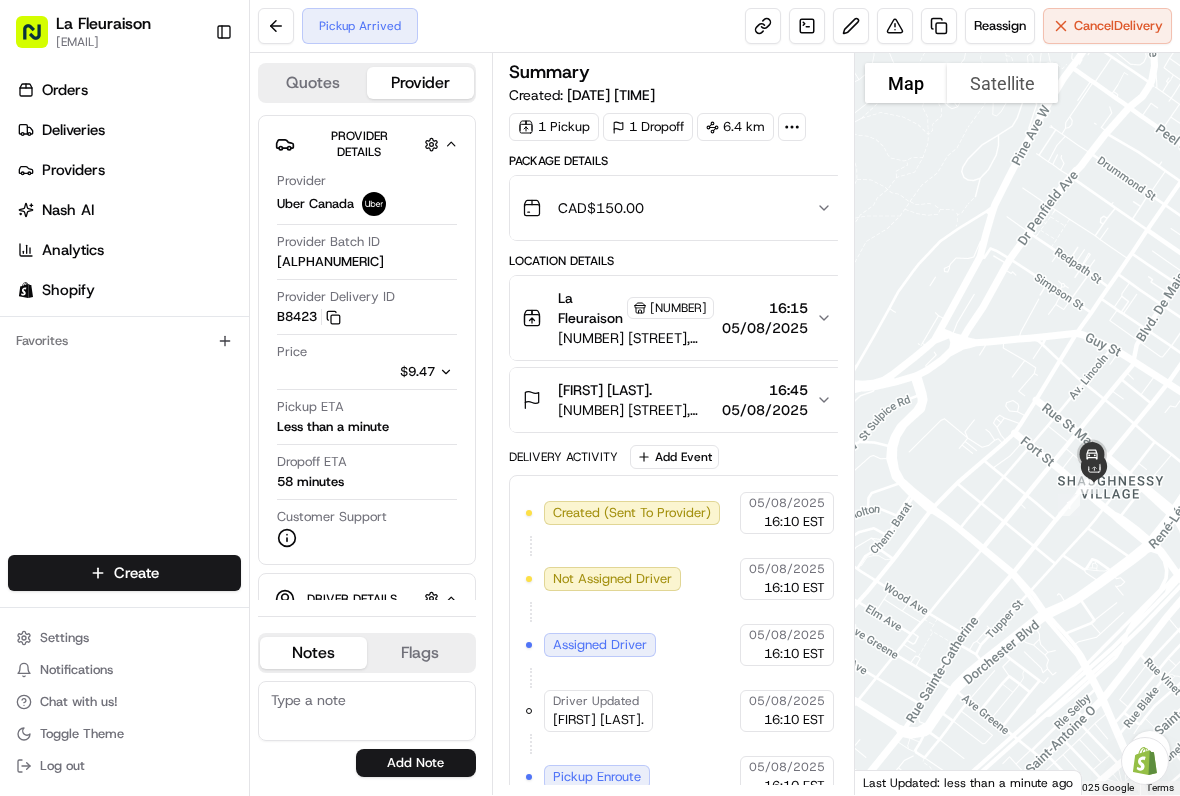 click on "Deliveries" at bounding box center [128, 130] 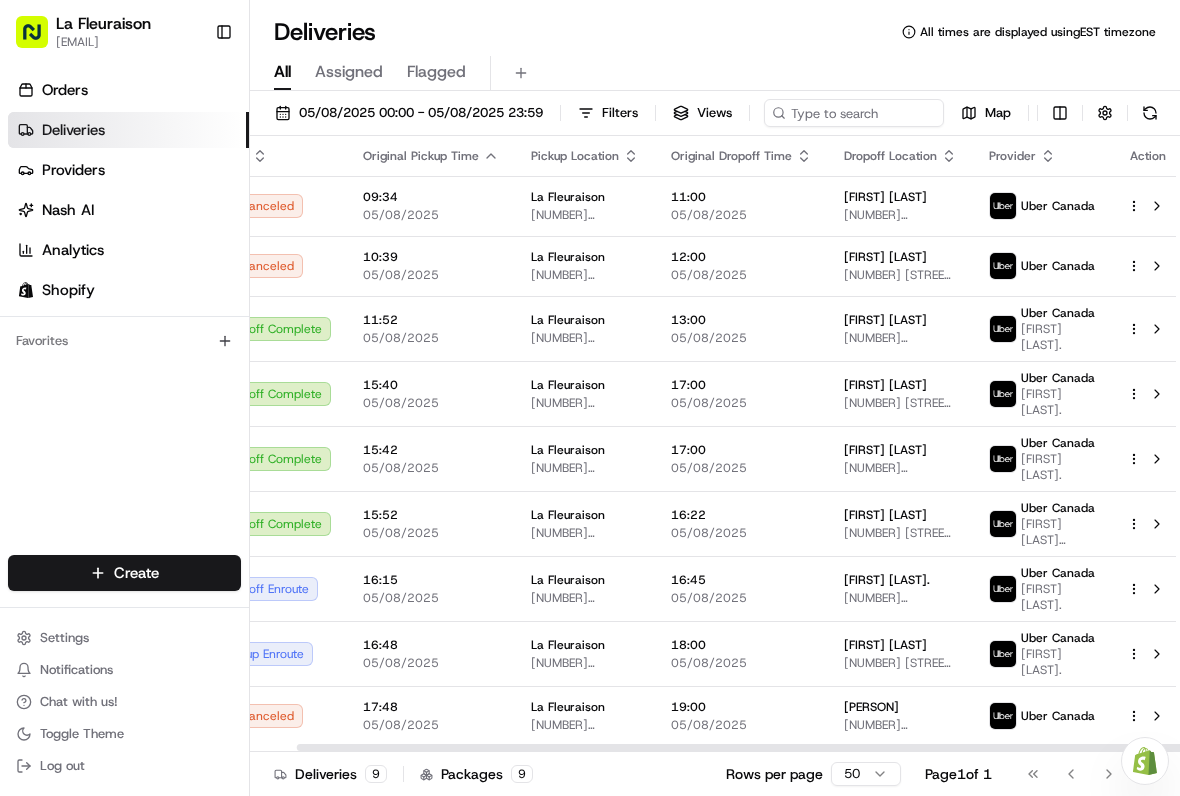 scroll, scrollTop: 0, scrollLeft: 48, axis: horizontal 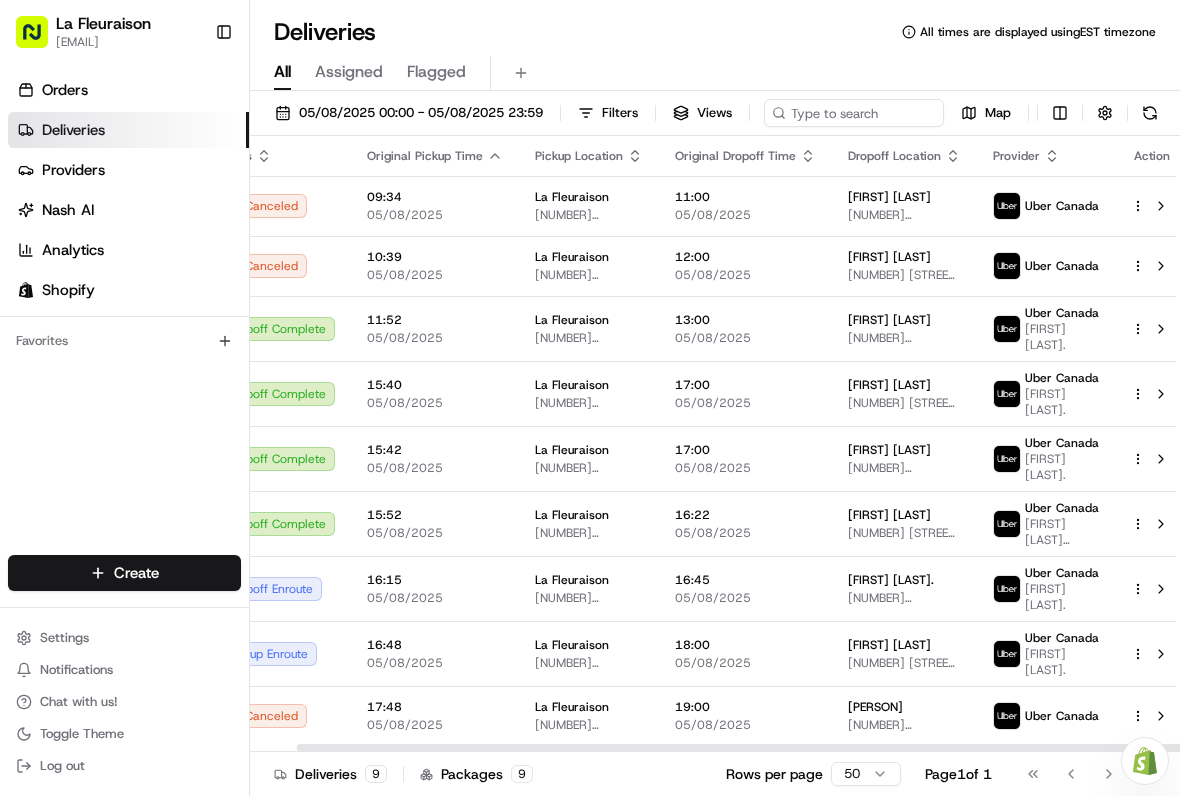 click at bounding box center [1152, 716] 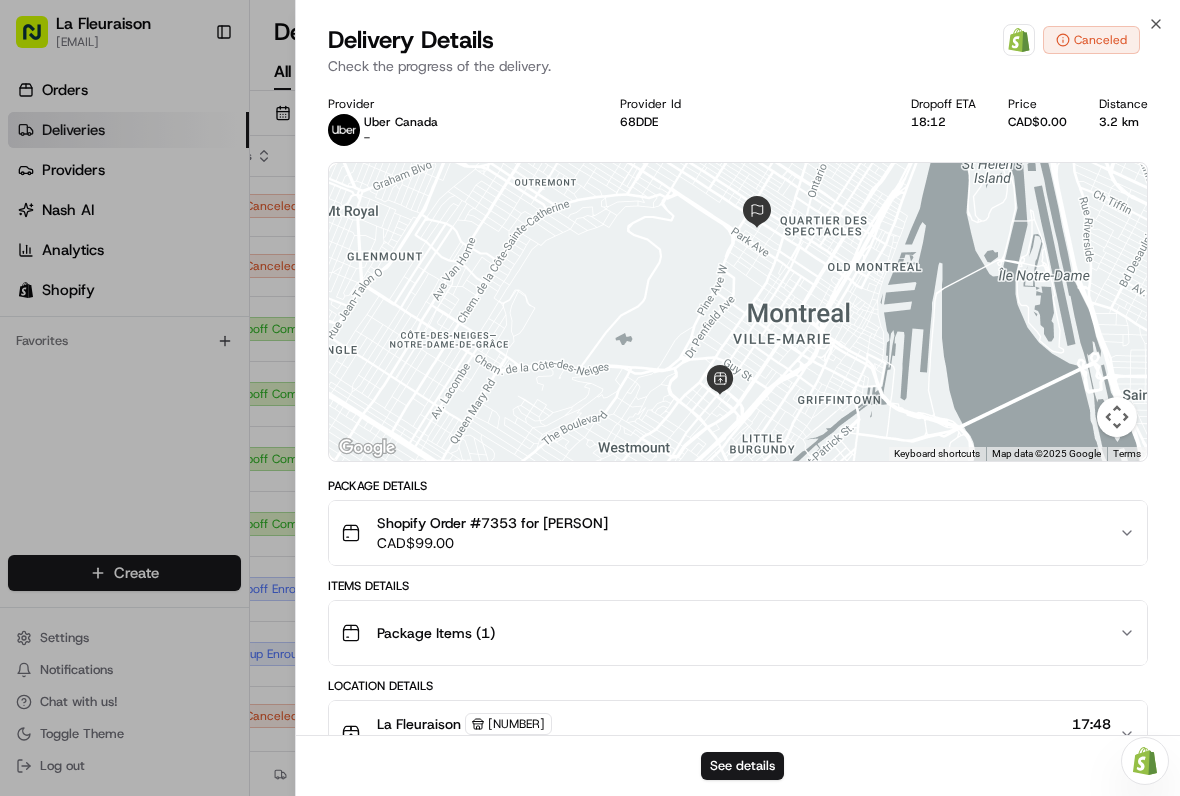 click on "Close Delivery Details Open Order in Shopify Canceled Check the progress of the delivery. Provider Uber Canada - Provider Id 68DDE Dropoff ETA 18:12 Price CAD$0.00 Distance 3.2 km To navigate the map with touch gestures double-tap and hold your finger on the map, then drag the map. ← Move left → Move right ↑ Move up ↓ Move down + Zoom in - Zoom out Home Jump left by 75% End Jump right by 75% Page Up Jump up by 75% Page Down Jump down by 75% Keyboard shortcuts Map Data Map data ©2025 Google Map data ©2025 Google 1 km  Click to toggle between metric and imperial units Terms Report a map error Package Details Shopify Order #7353 for [PERSON] CAD$ 99.00 Items Details Package Items ( 1 ) Location Details La Fleuraison 1970 Rue Sainte-Catherine, [CITY], [STATE] [ZIP], CA 17:48 05/08/2025 [PERSON] 3601 Rue Sainte-Famille, [CITY], [STATE] [ZIP], Canada 19:00 05/08/2025 Delivery Activity Add Event Created (Sent To Provider) Uber Canada 04/08/2025 16:22 EST Not Assigned Driver Uber Canada" at bounding box center [737, 398] 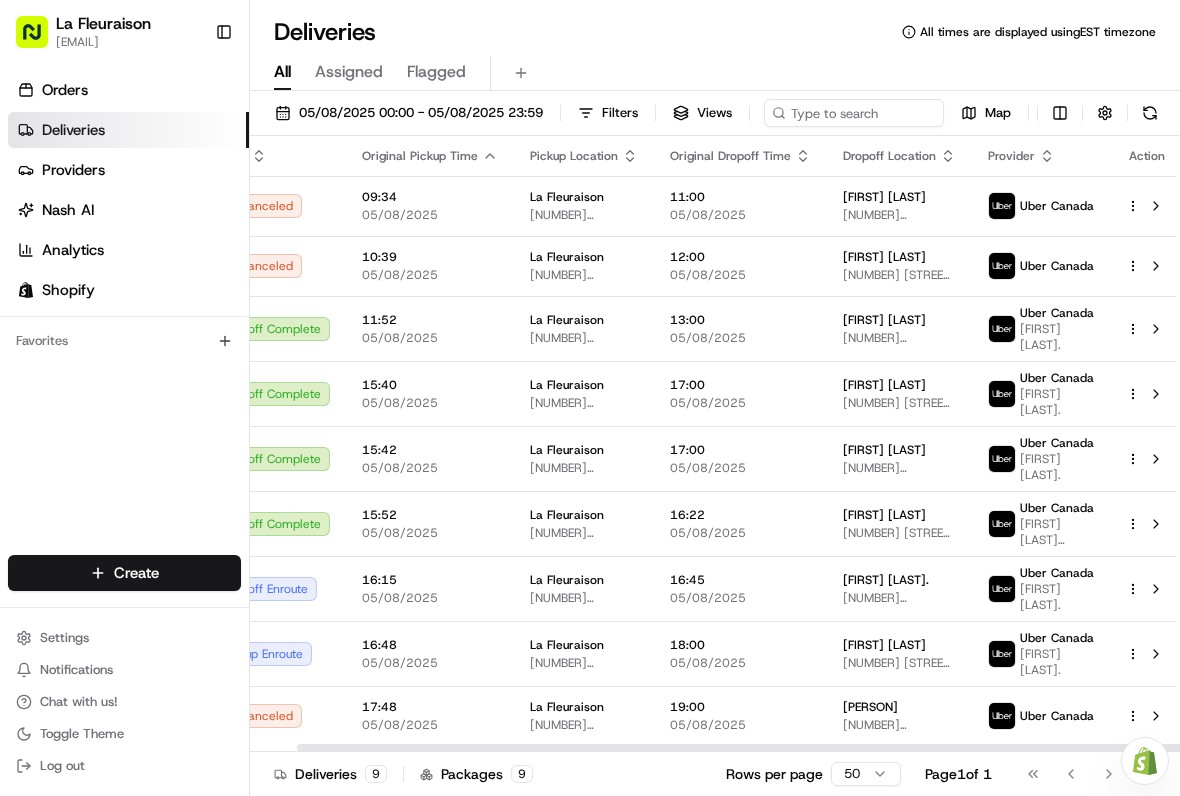 scroll, scrollTop: 0, scrollLeft: 48, axis: horizontal 